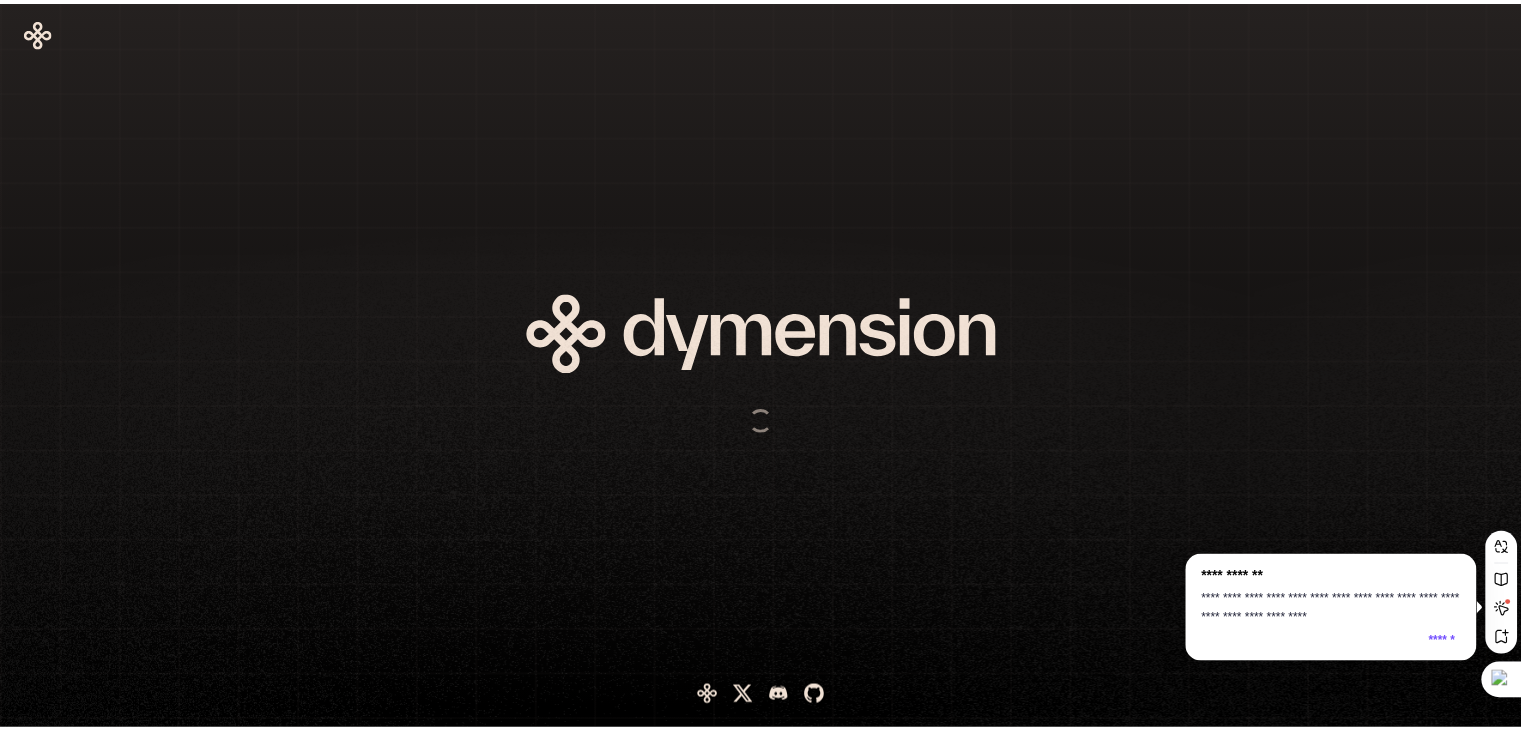 scroll, scrollTop: 0, scrollLeft: 0, axis: both 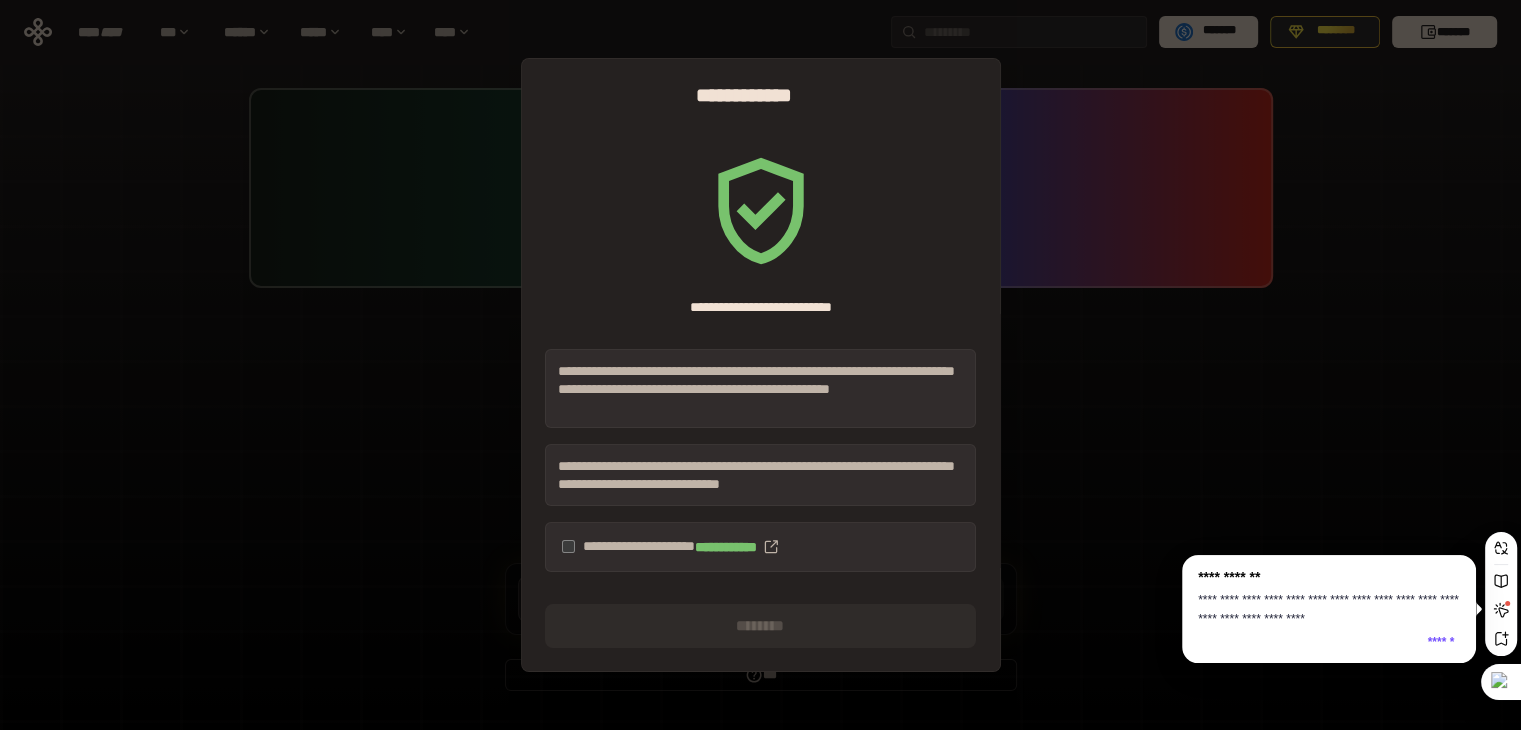 click on "******" at bounding box center (1444, 642) 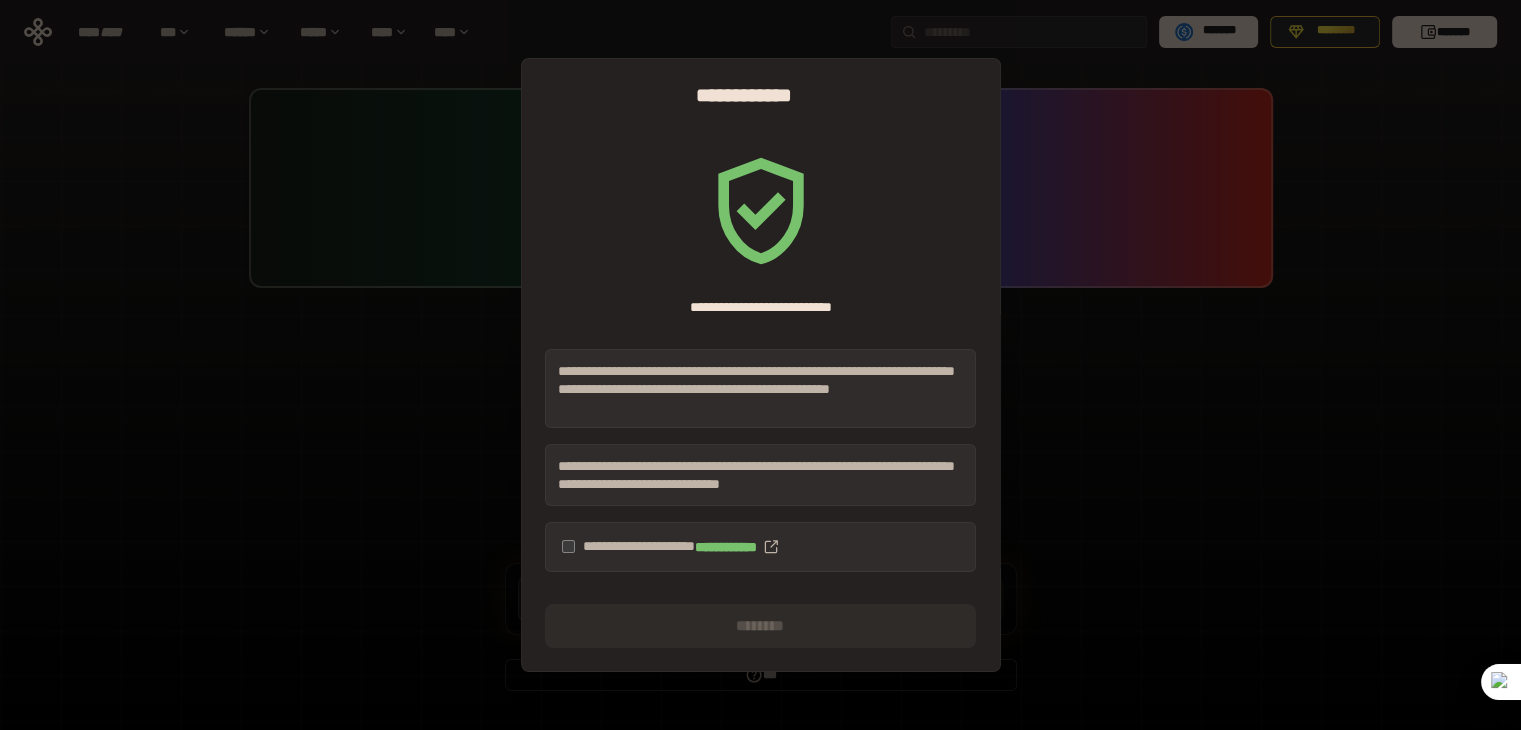 click on "**********" at bounding box center [760, 547] 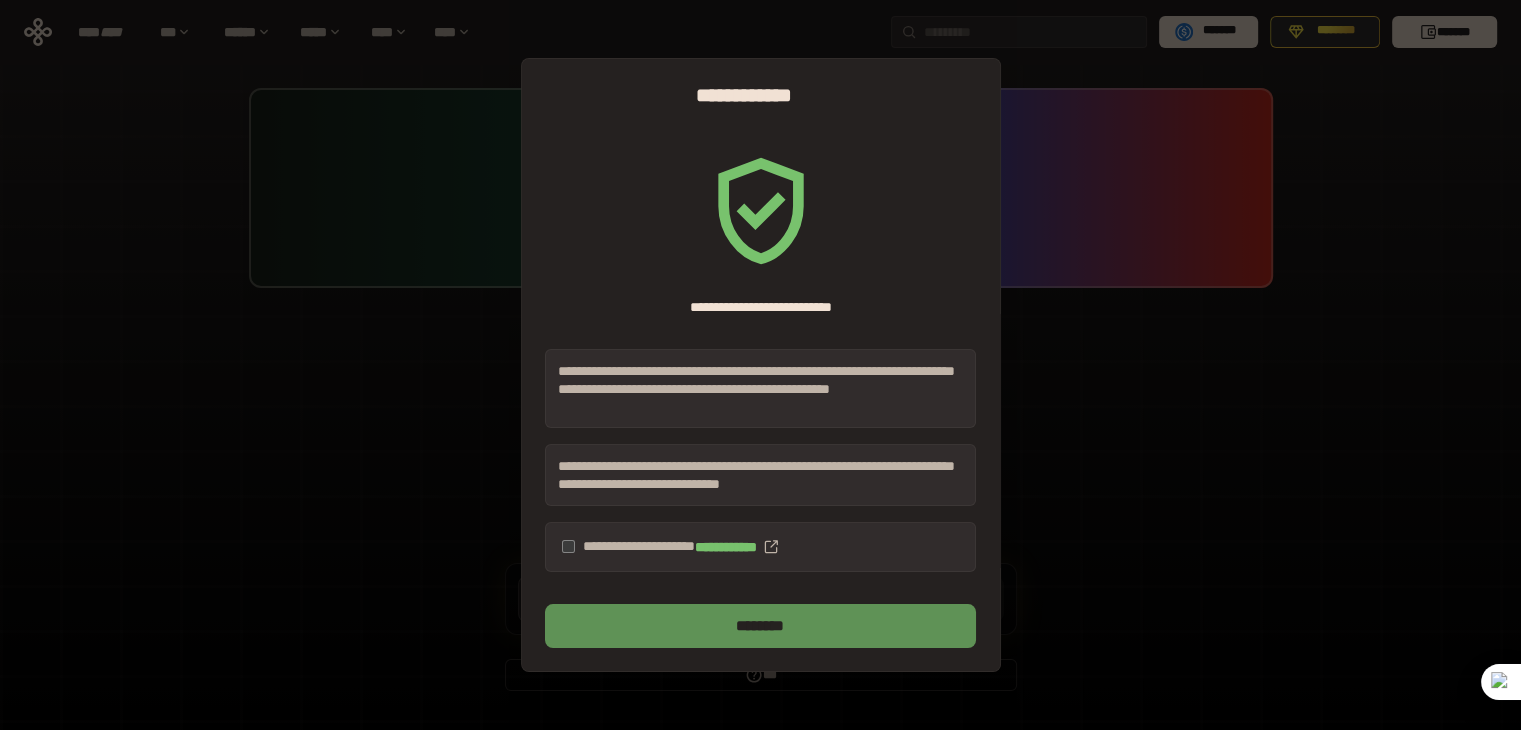 click on "********" at bounding box center [760, 626] 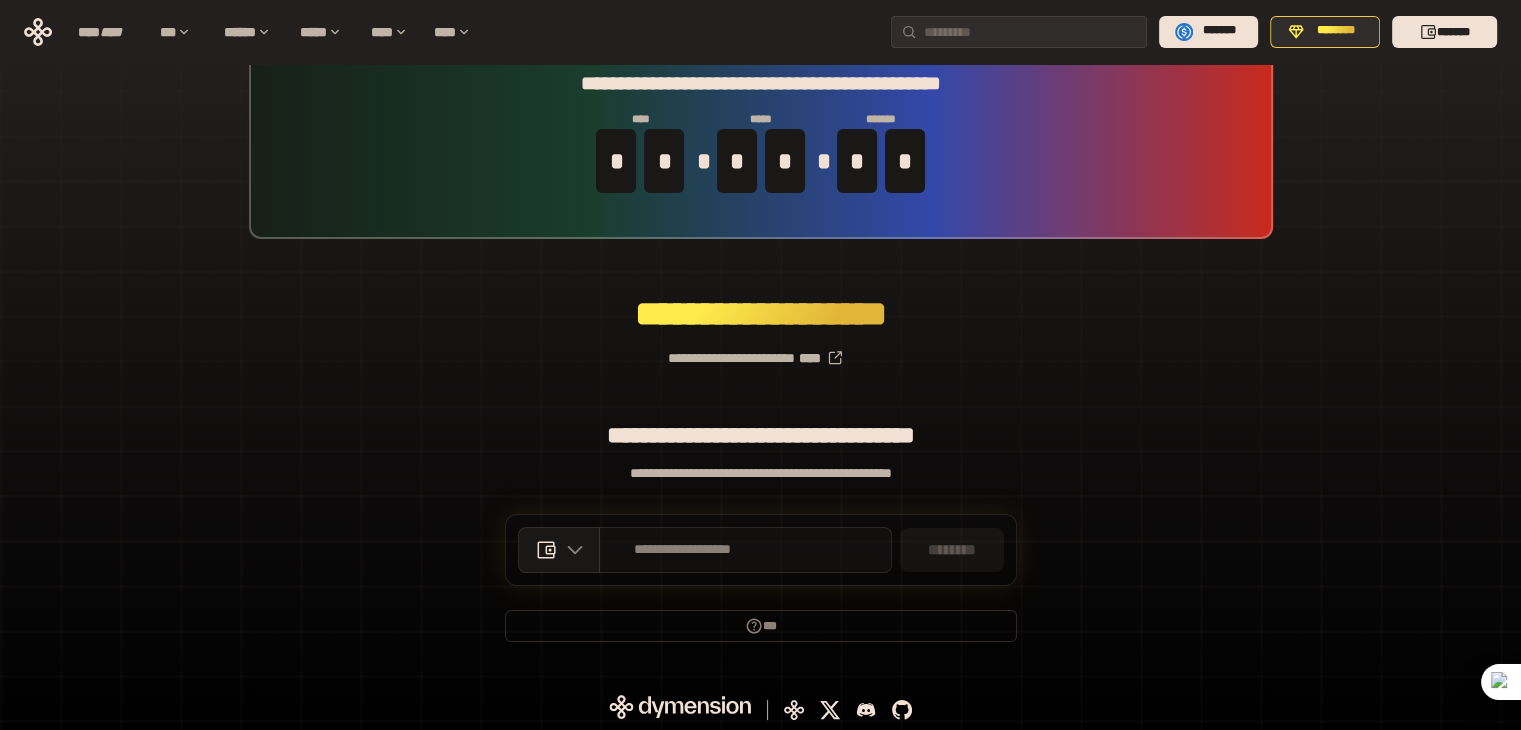 scroll, scrollTop: 52, scrollLeft: 0, axis: vertical 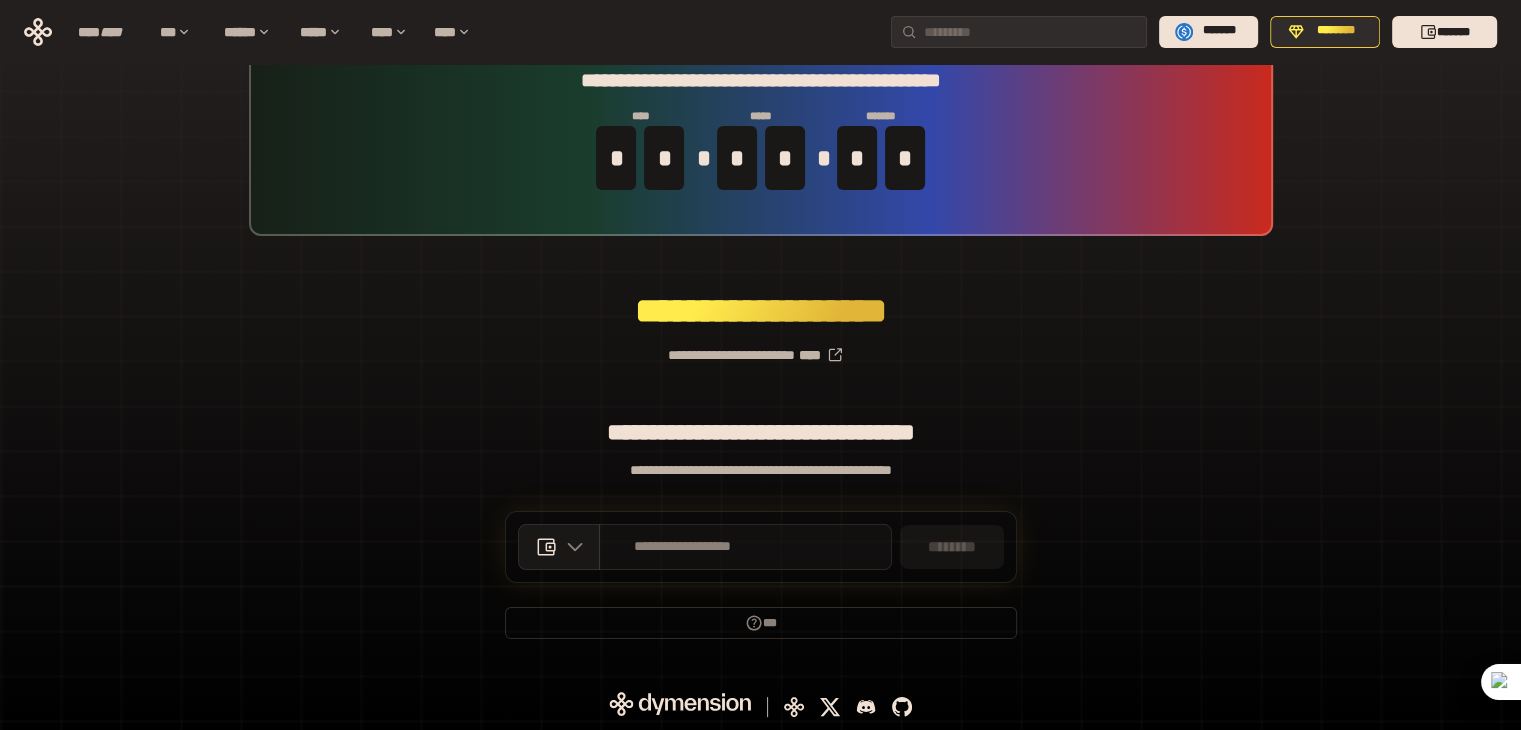 click on "**********" at bounding box center (745, 547) 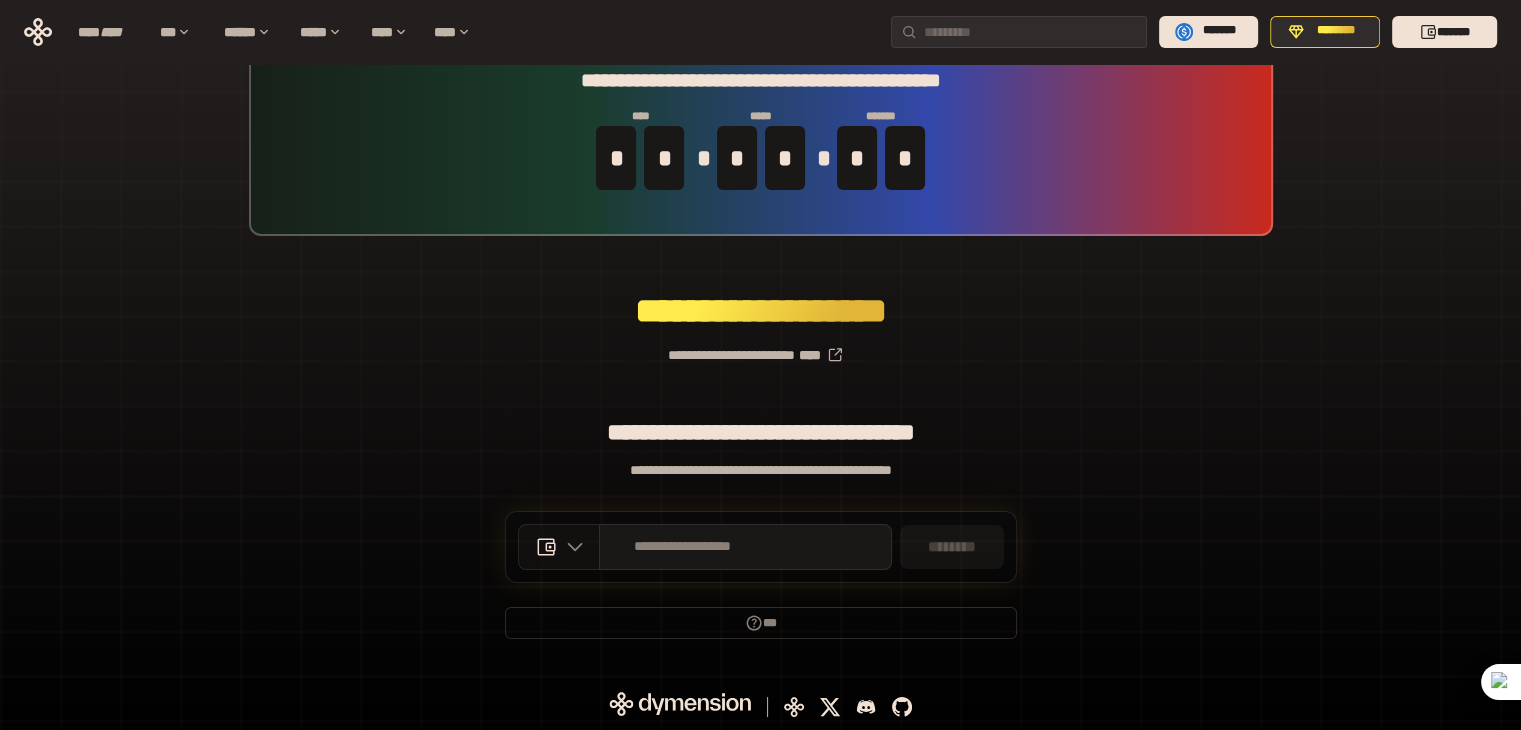 click at bounding box center [559, 547] 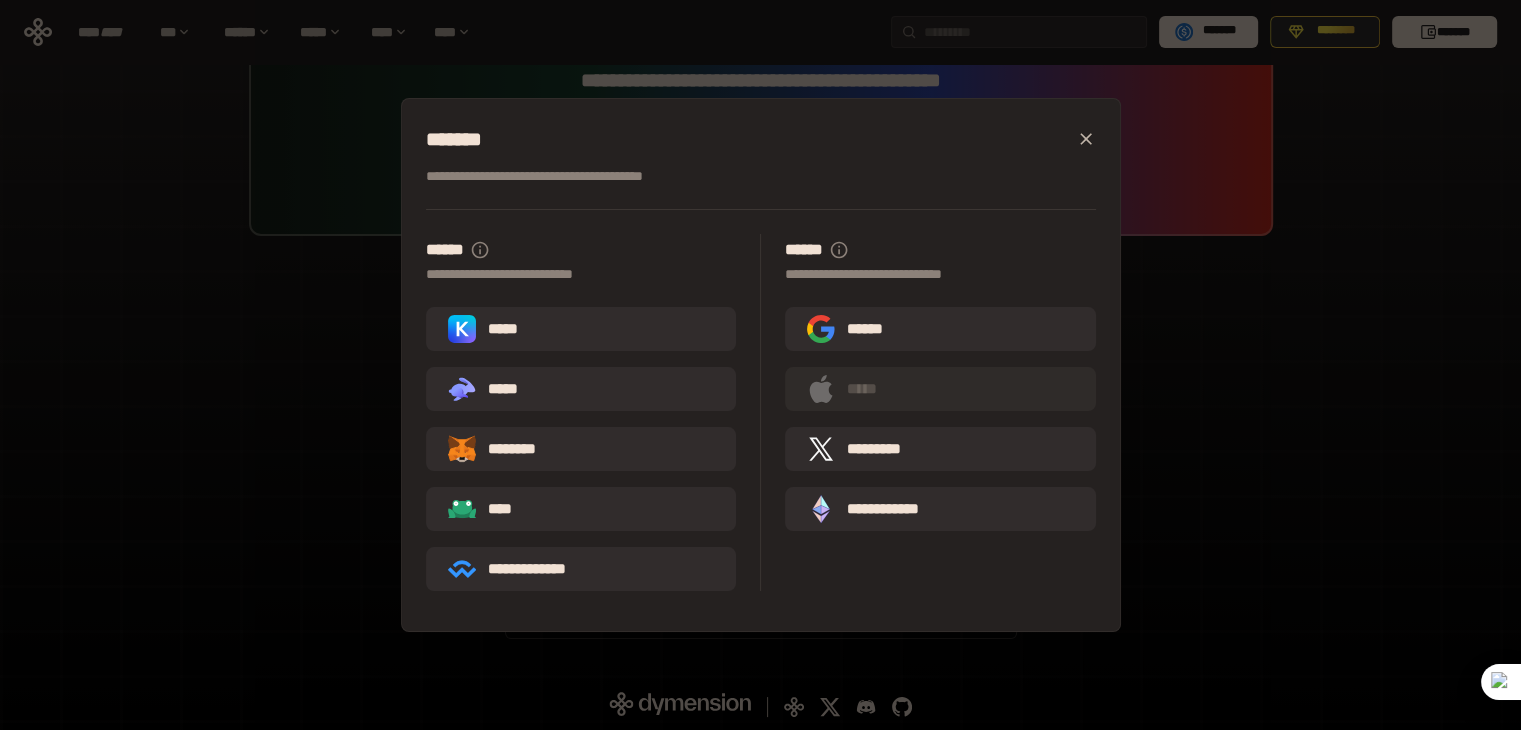 drag, startPoint x: 542, startPoint y: 435, endPoint x: 548, endPoint y: 444, distance: 10.816654 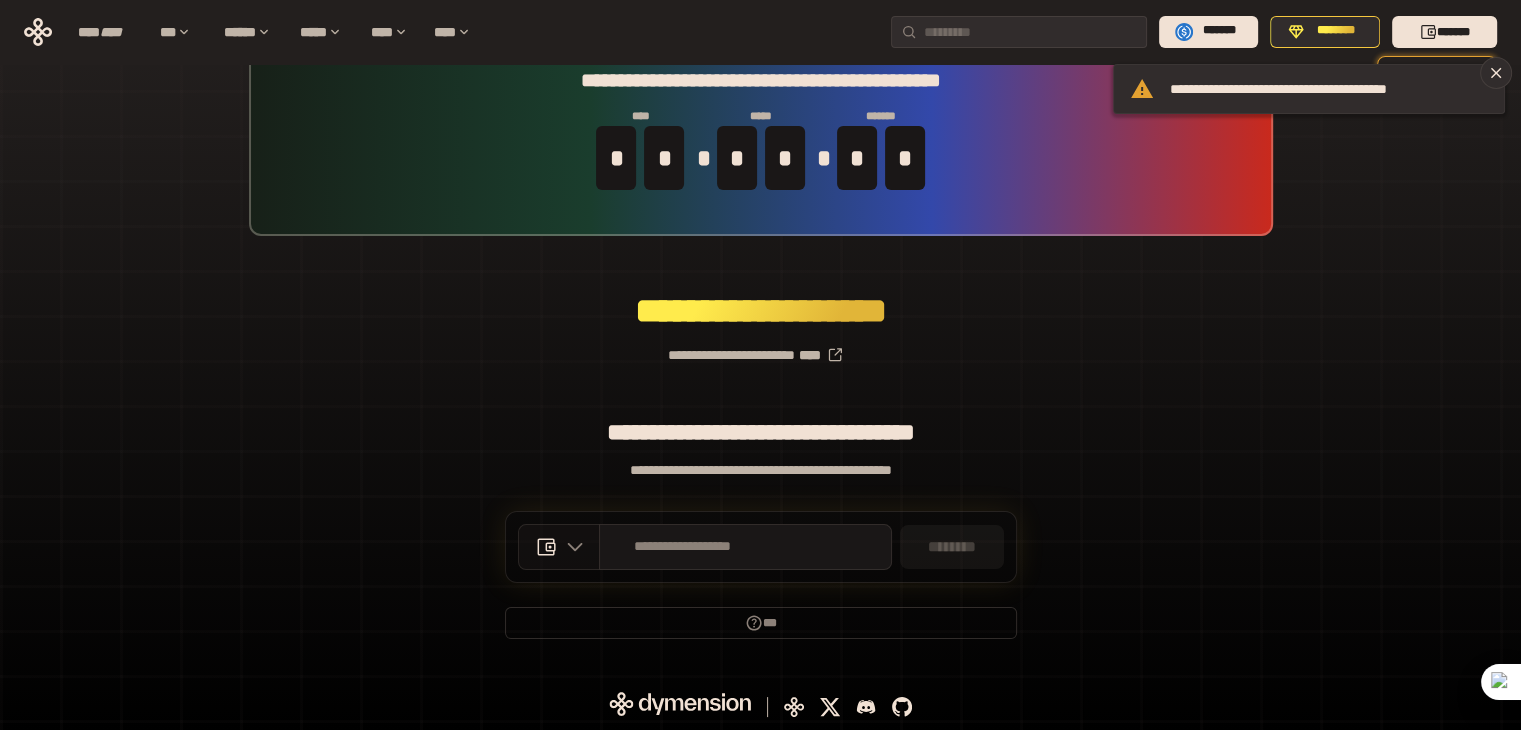click 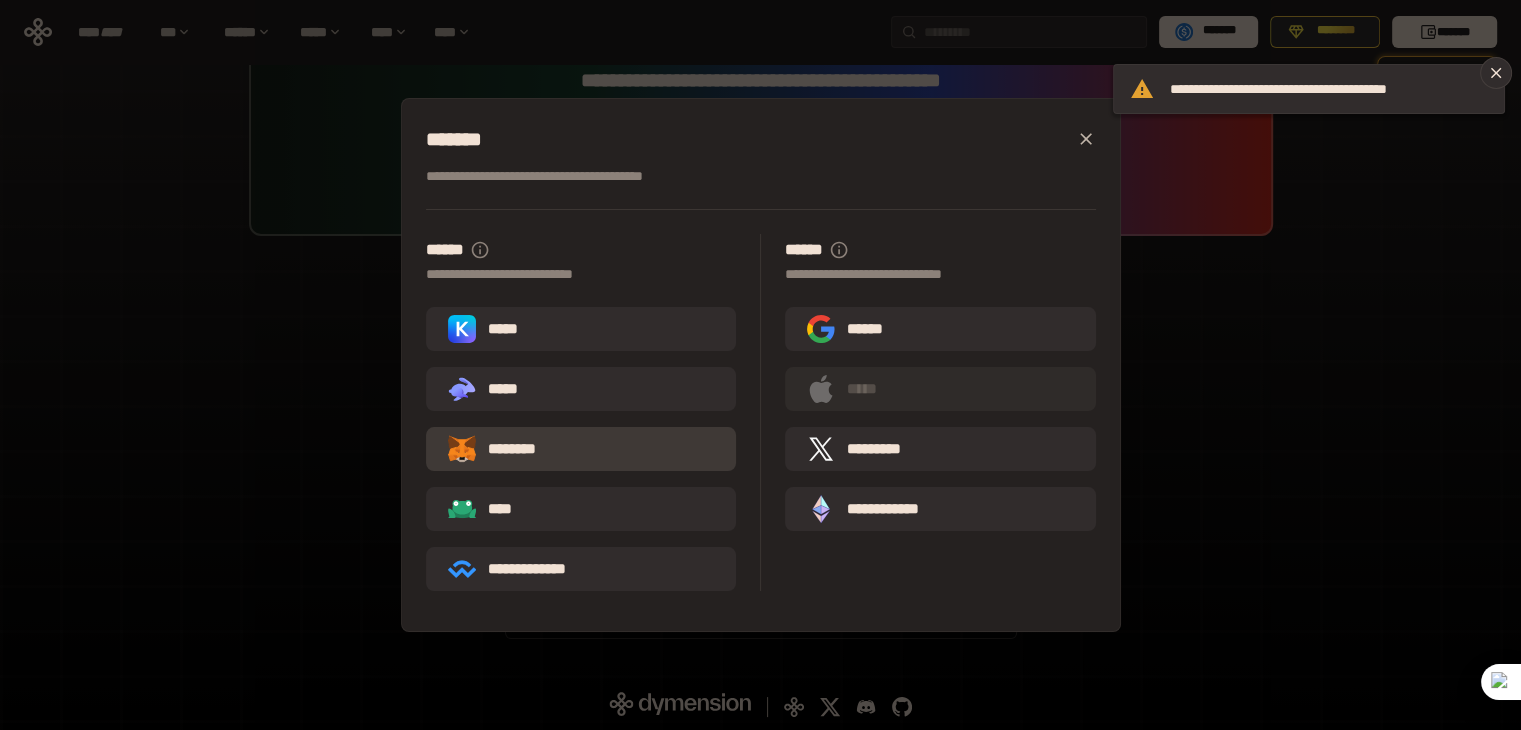 click on "********" at bounding box center (581, 449) 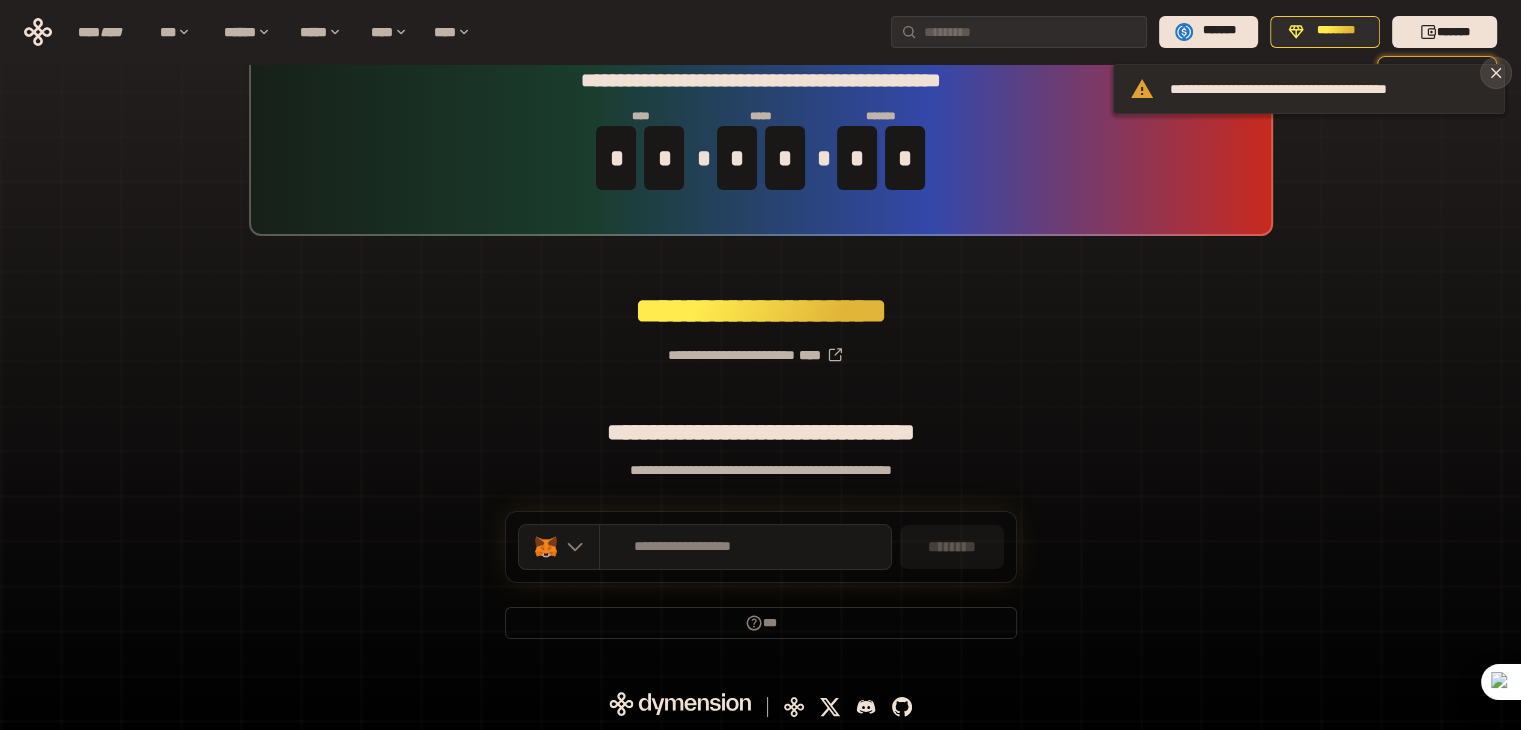 click 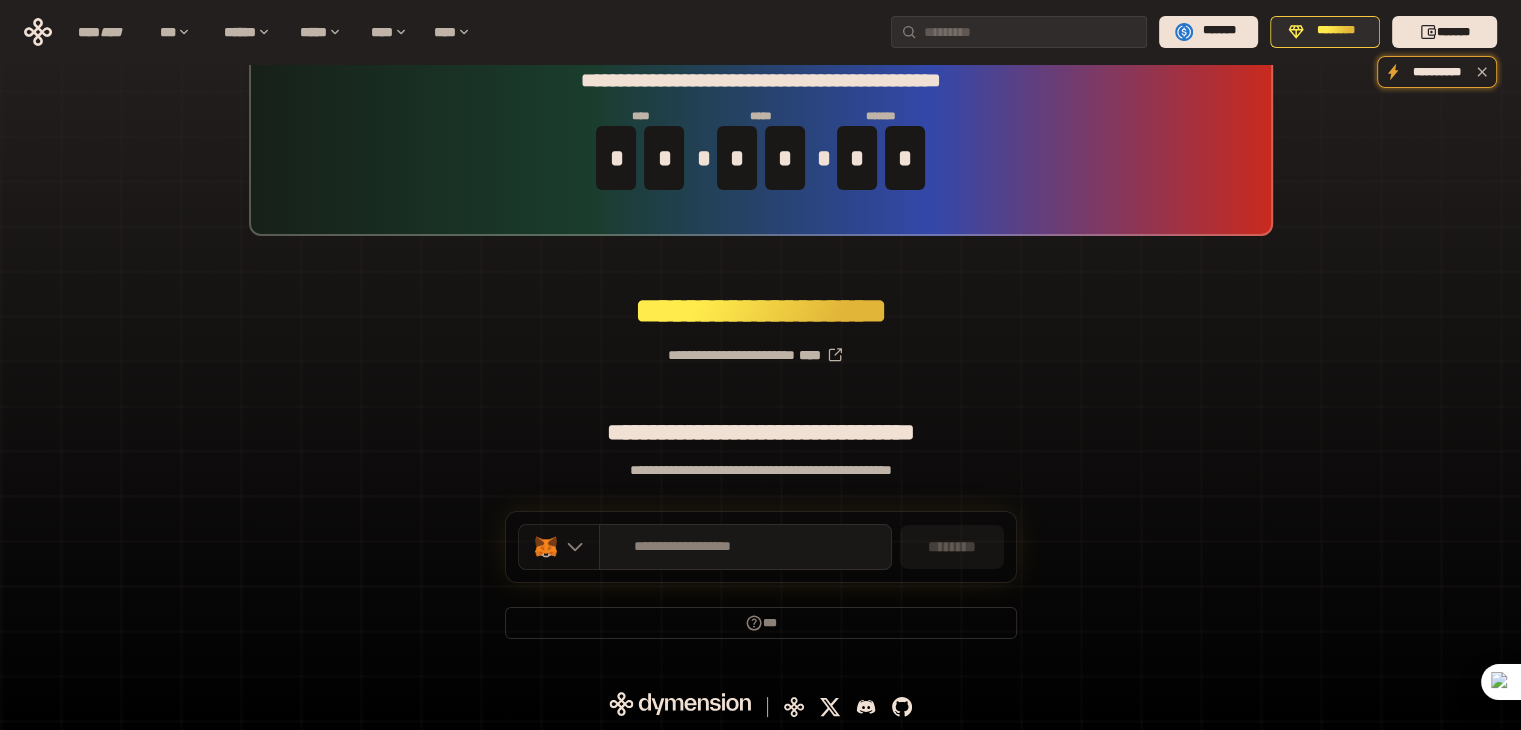 click at bounding box center (559, 547) 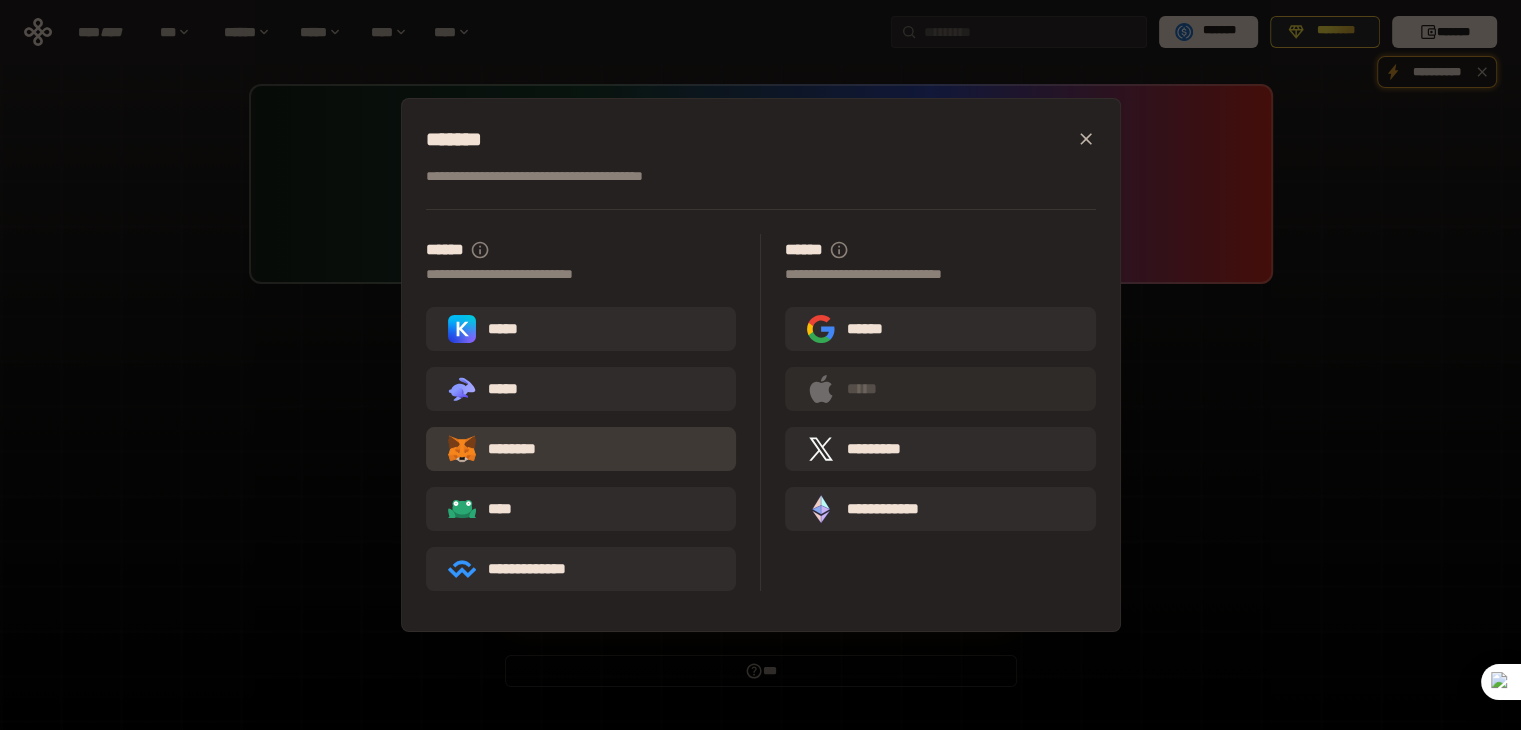 scroll, scrollTop: 0, scrollLeft: 0, axis: both 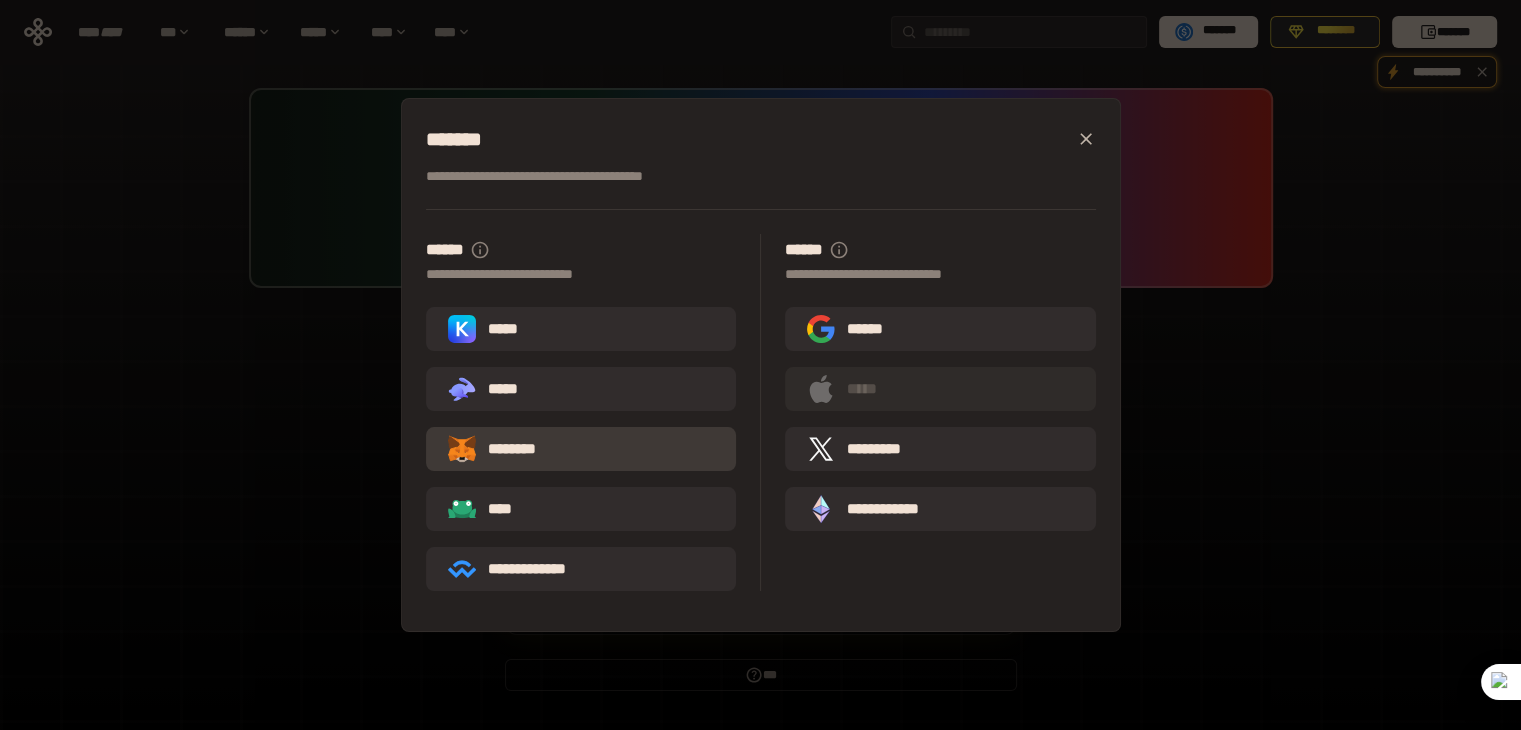 click on "********" at bounding box center [581, 449] 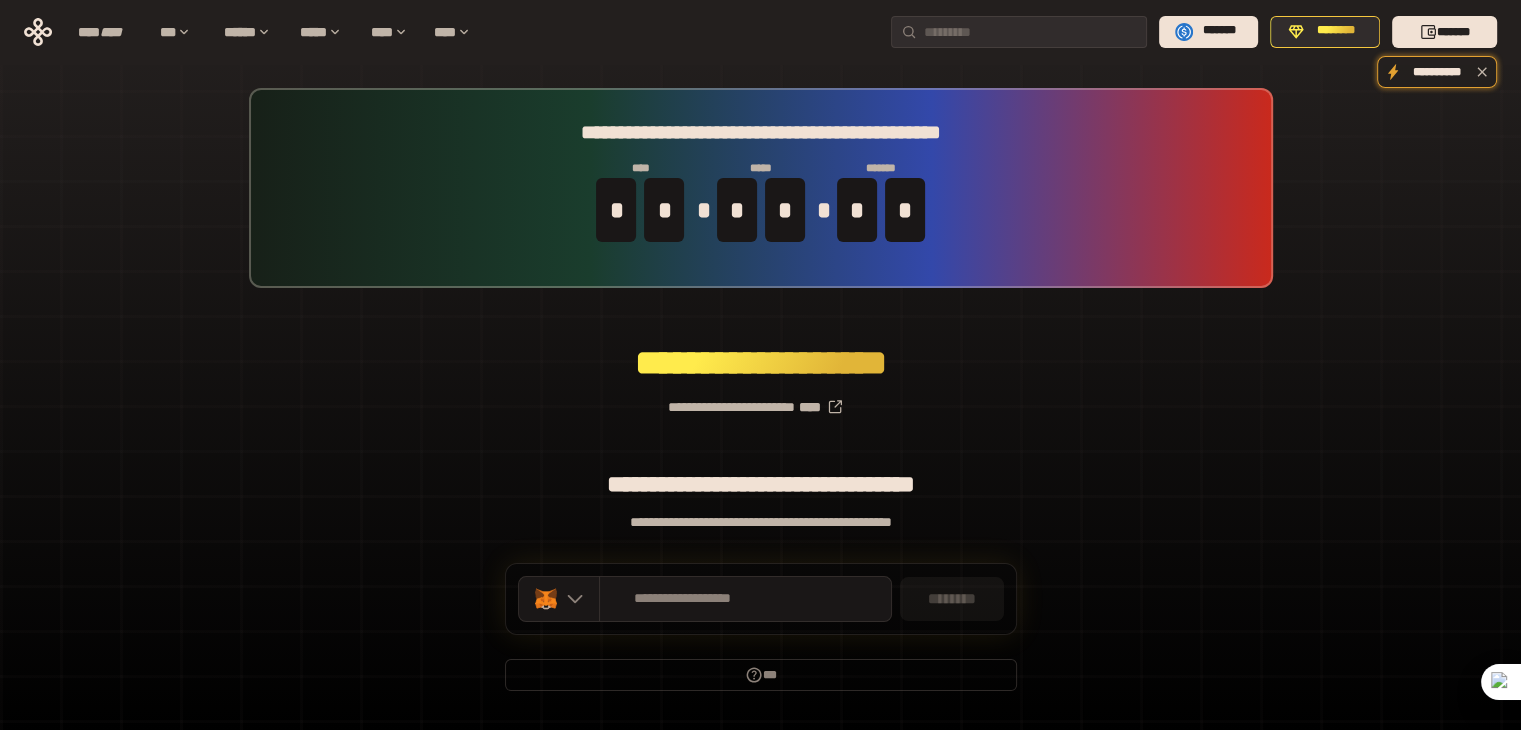click on "********* ********" at bounding box center (760, 363) 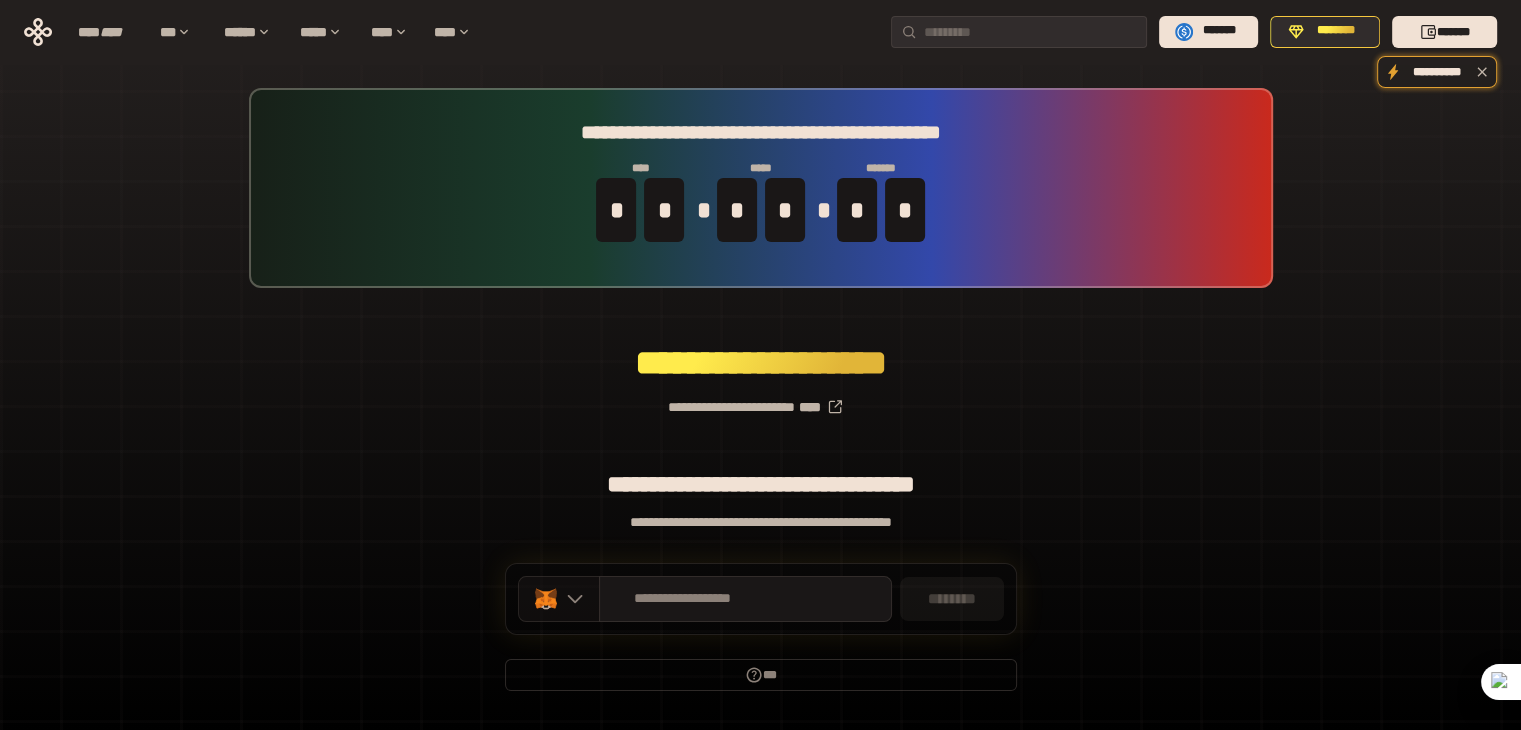 click 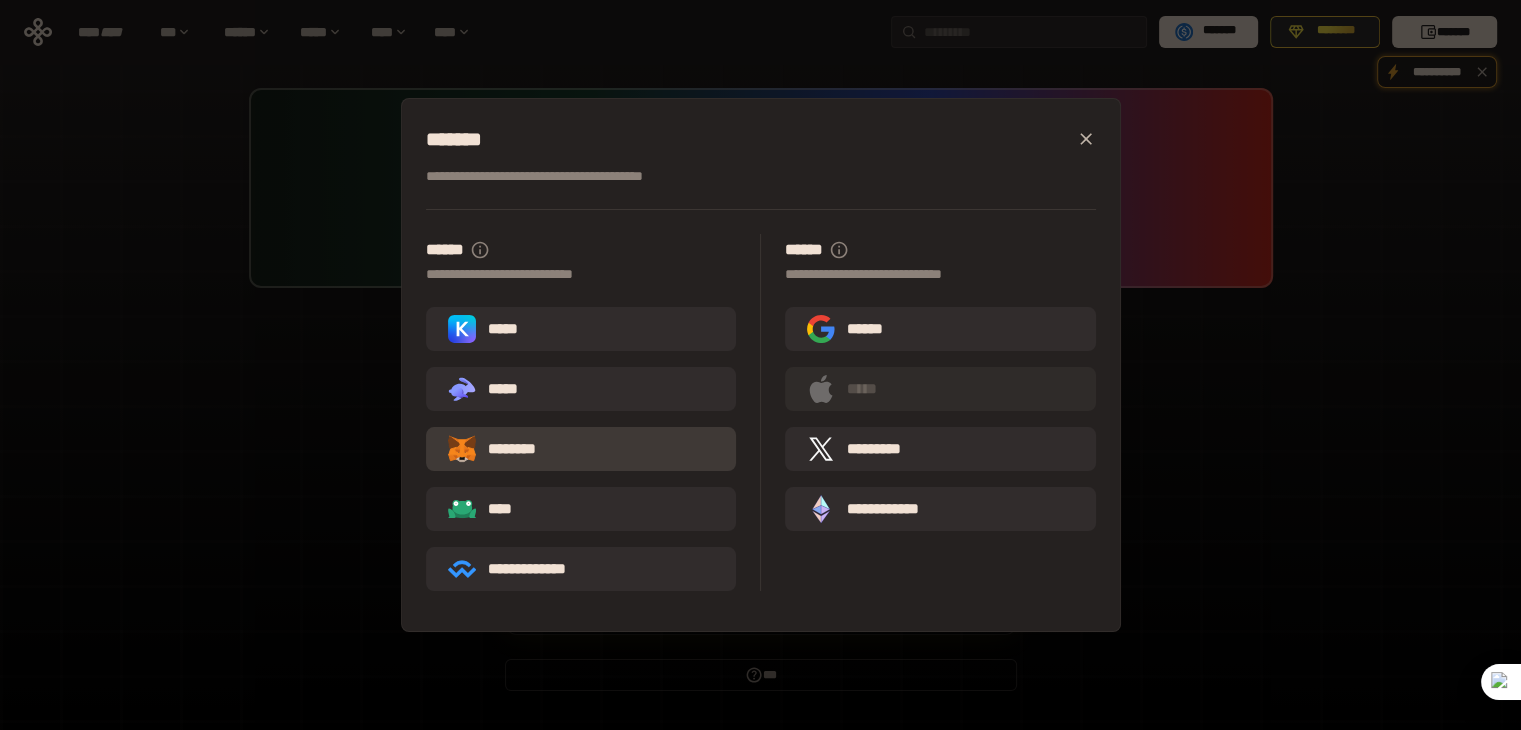 click on "********" at bounding box center (581, 449) 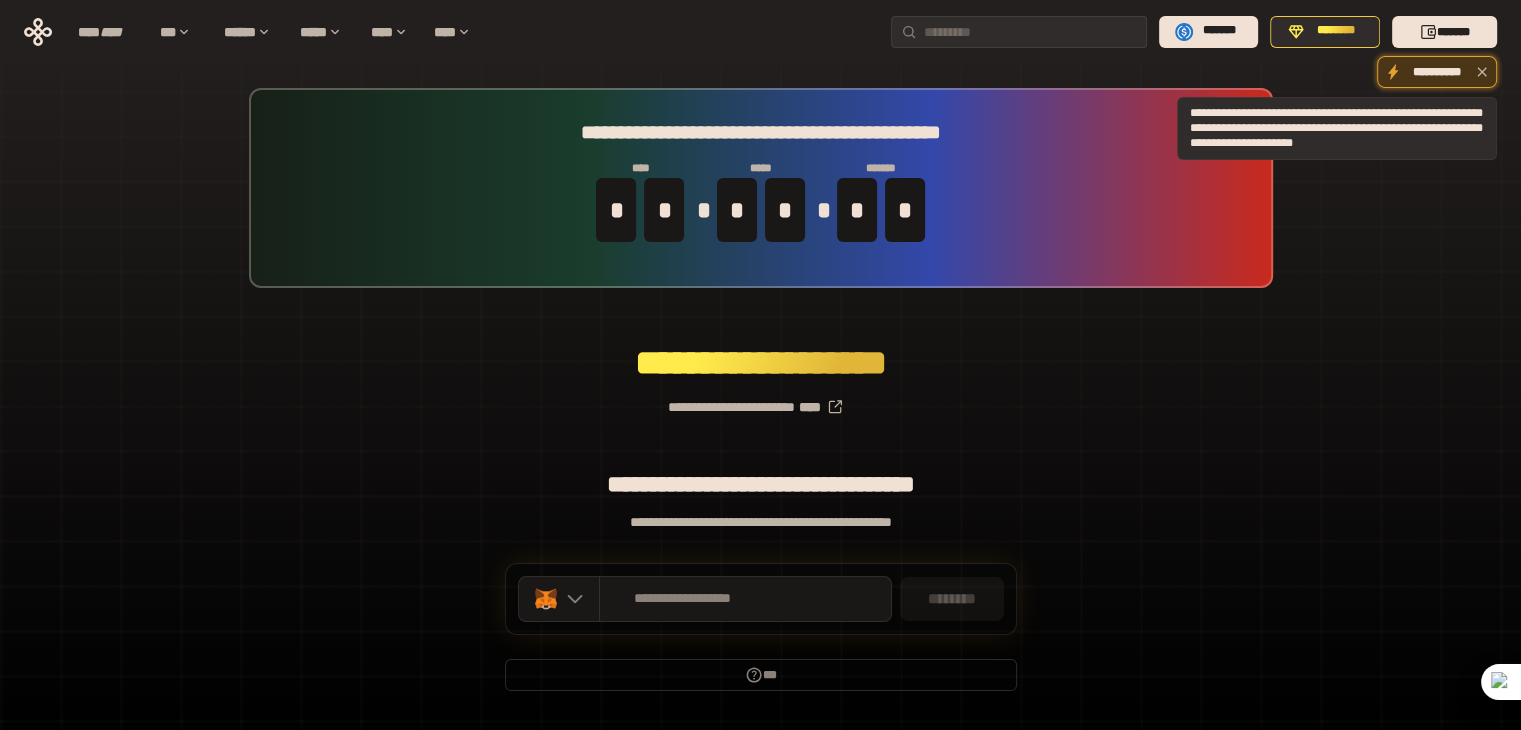click on "**********" at bounding box center [1437, 72] 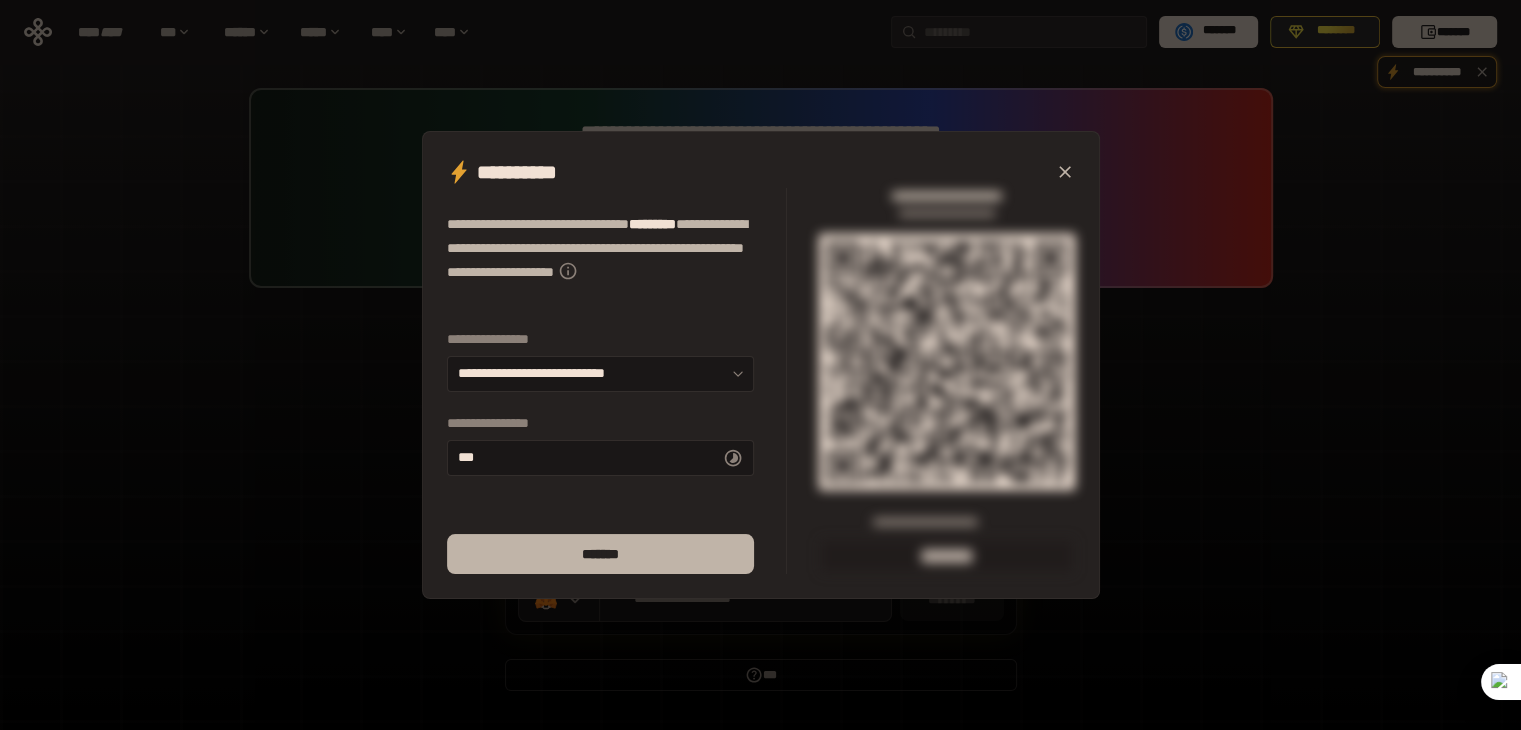 click on "*******" at bounding box center (600, 554) 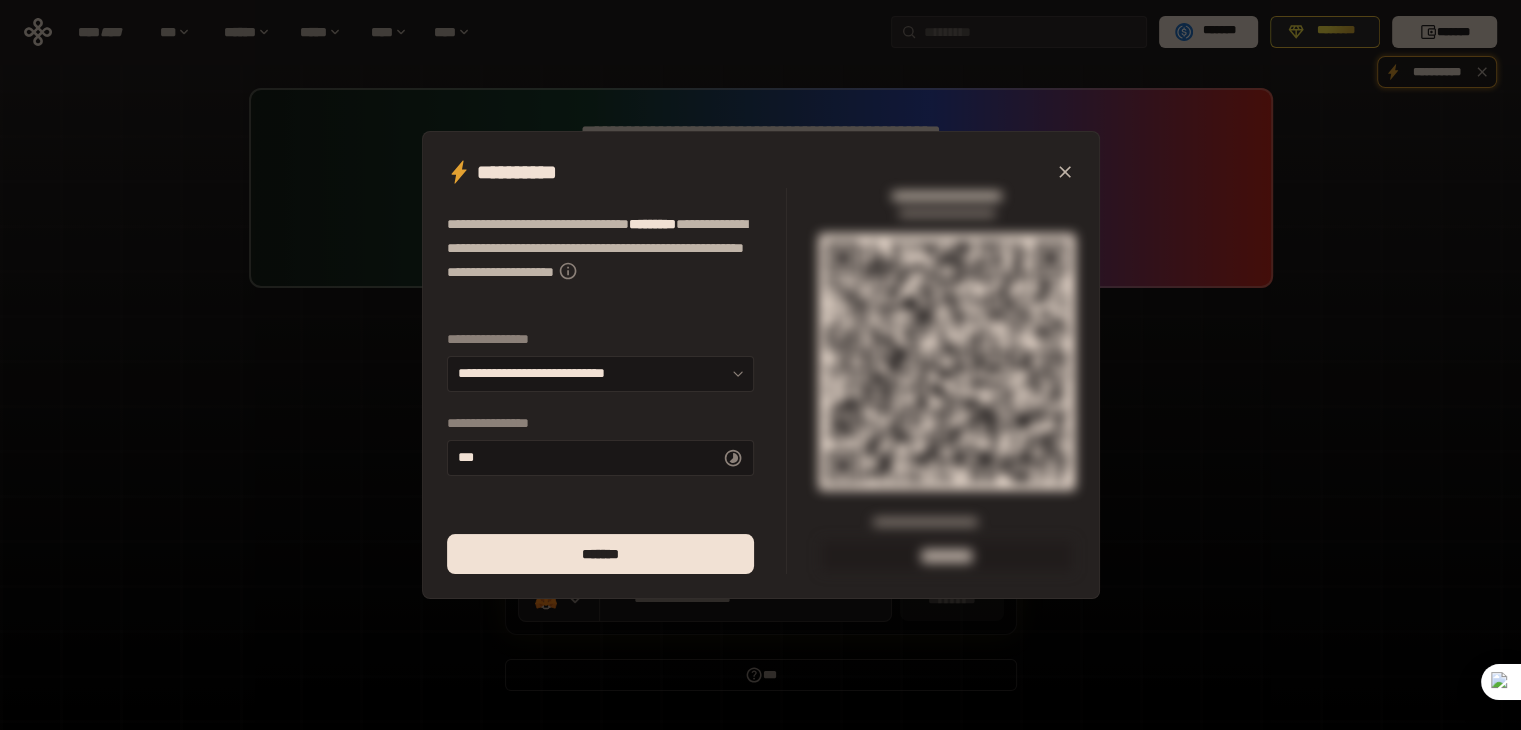 click 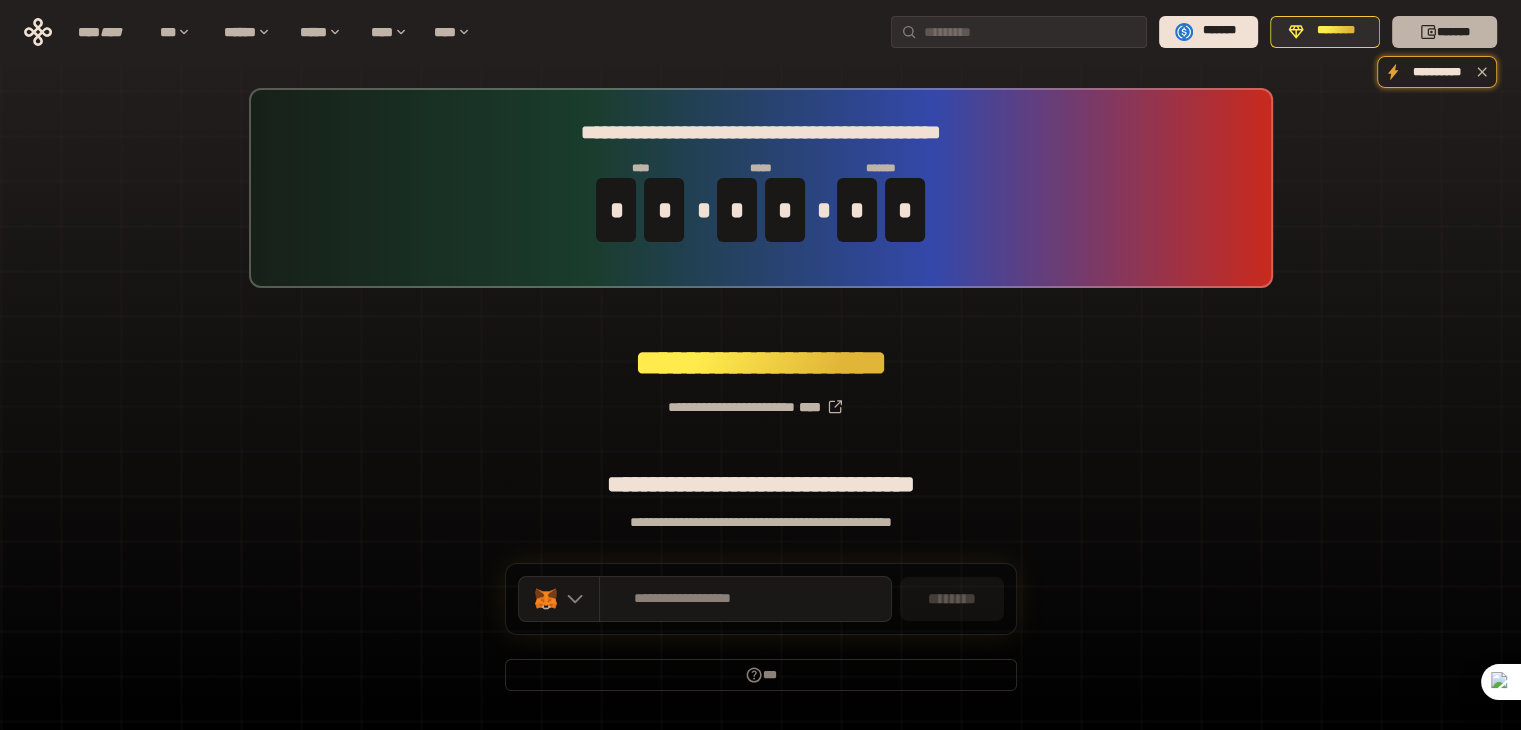 click on "*******" at bounding box center (1444, 32) 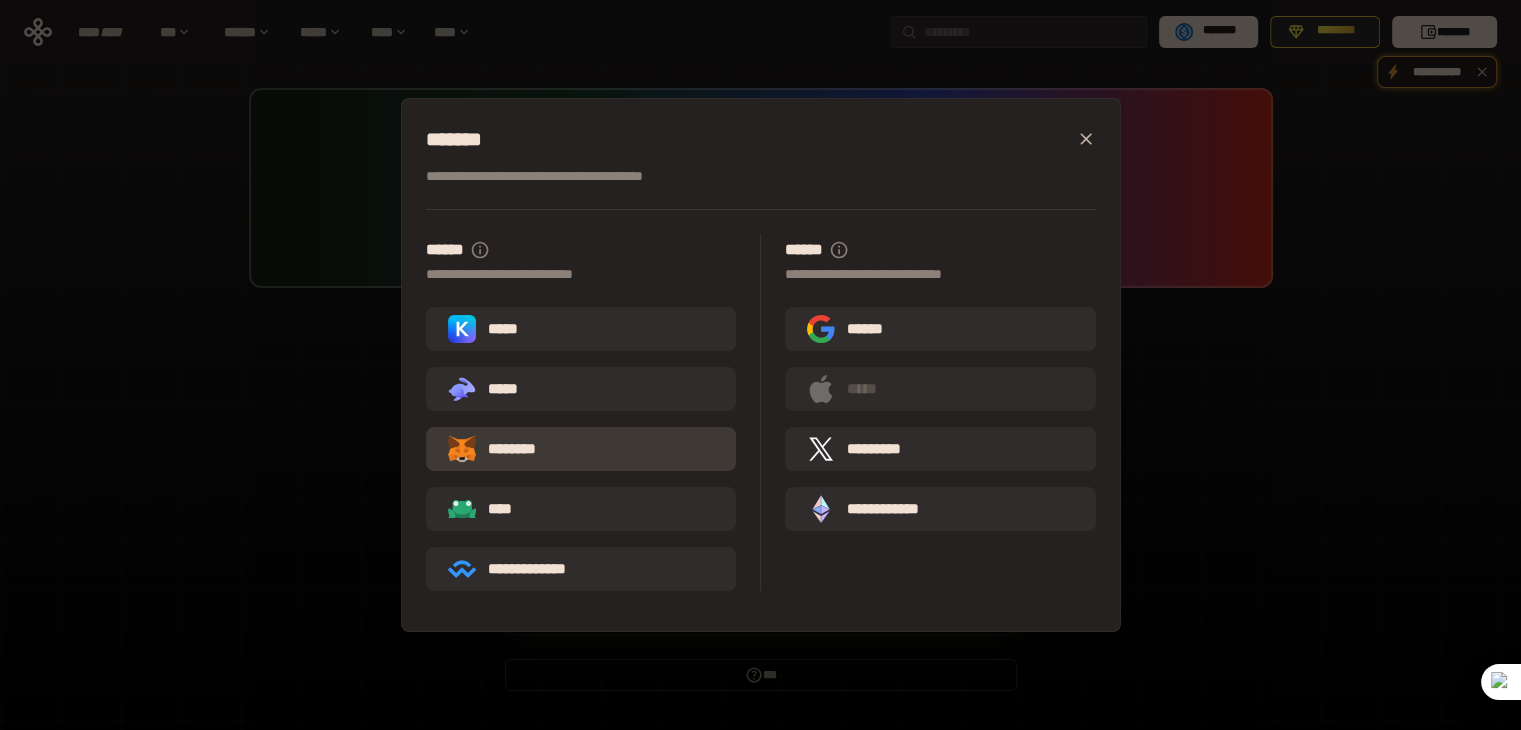 click on "********" at bounding box center (581, 449) 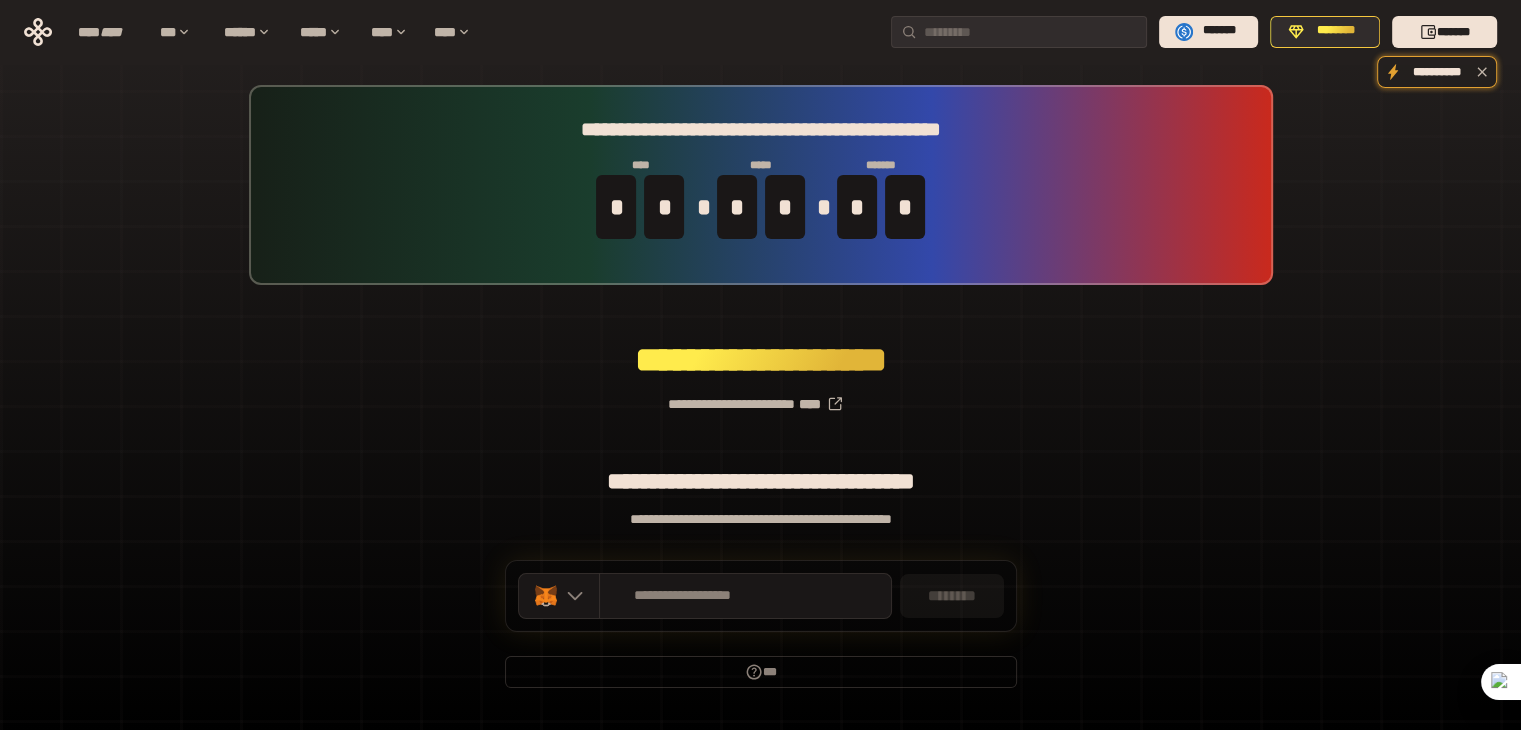 scroll, scrollTop: 0, scrollLeft: 0, axis: both 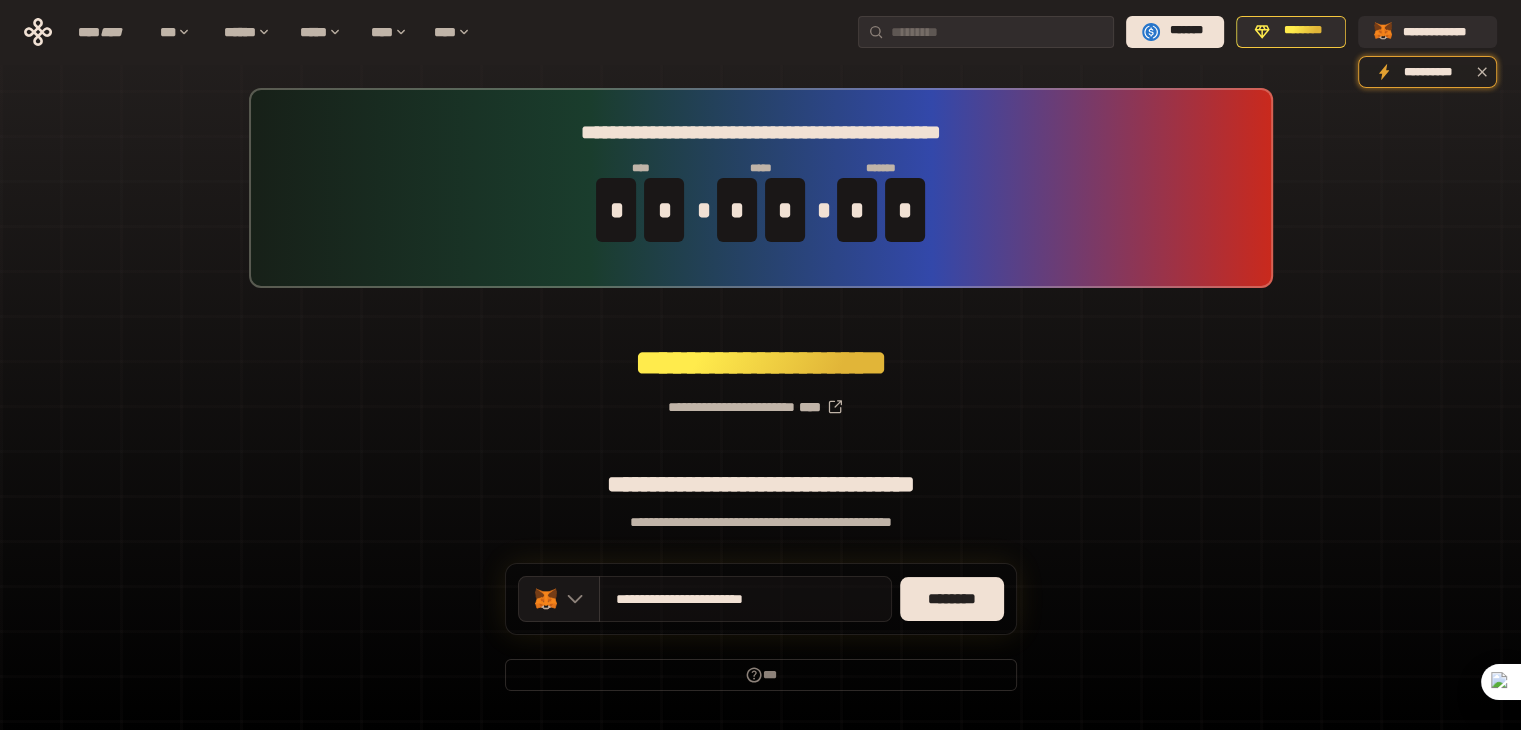 drag, startPoint x: 835, startPoint y: 591, endPoint x: 796, endPoint y: 600, distance: 40.024994 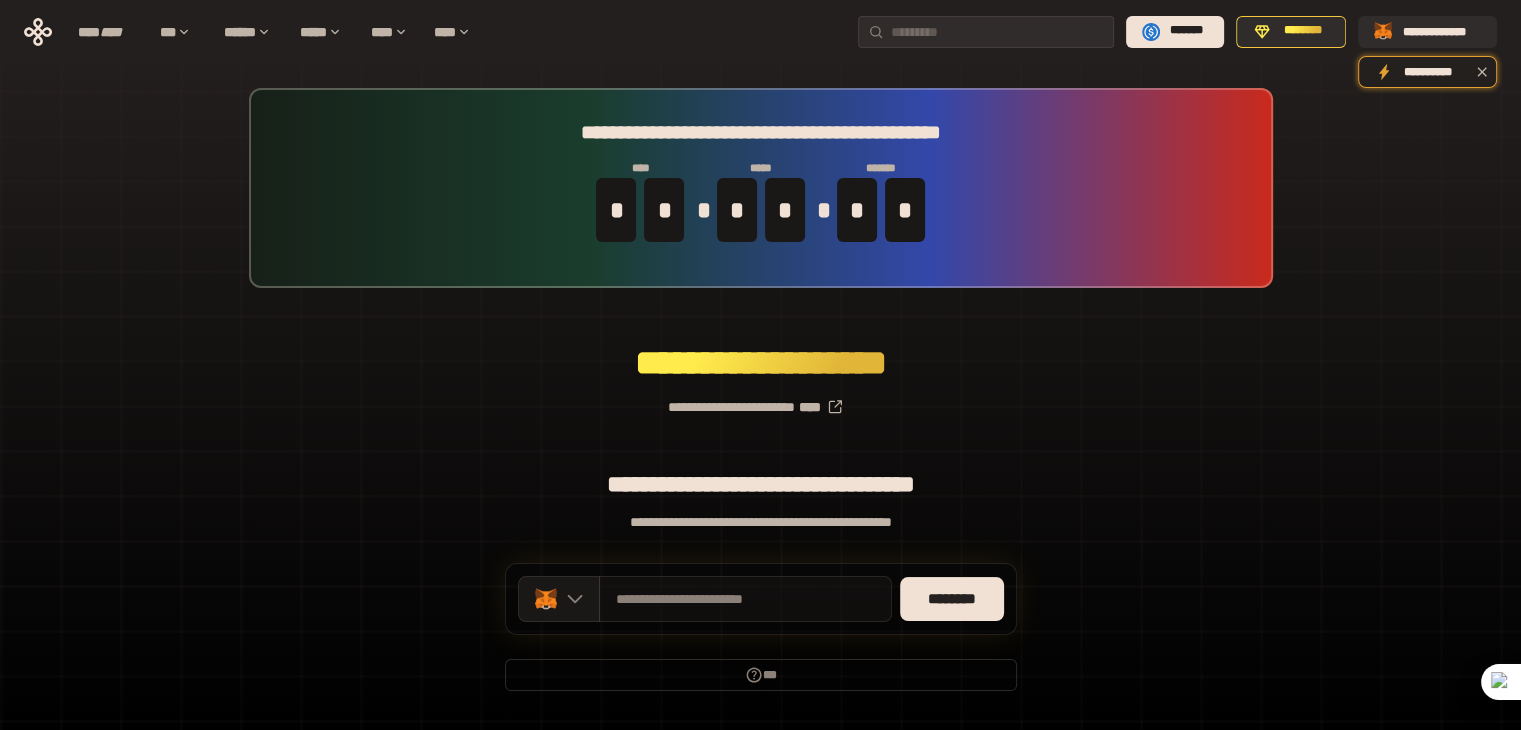 drag, startPoint x: 796, startPoint y: 597, endPoint x: 809, endPoint y: 589, distance: 15.264338 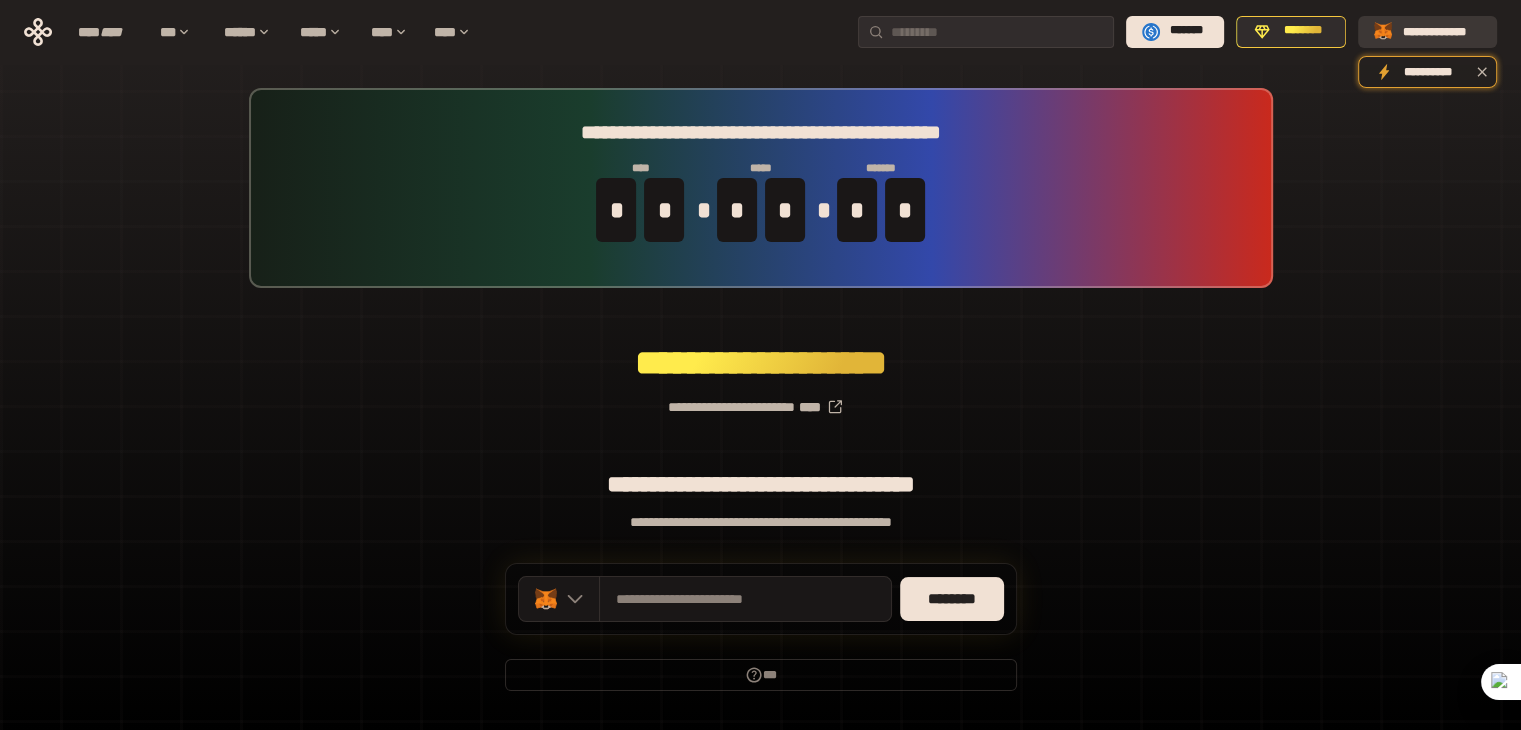 click on "**********" at bounding box center (1441, 31) 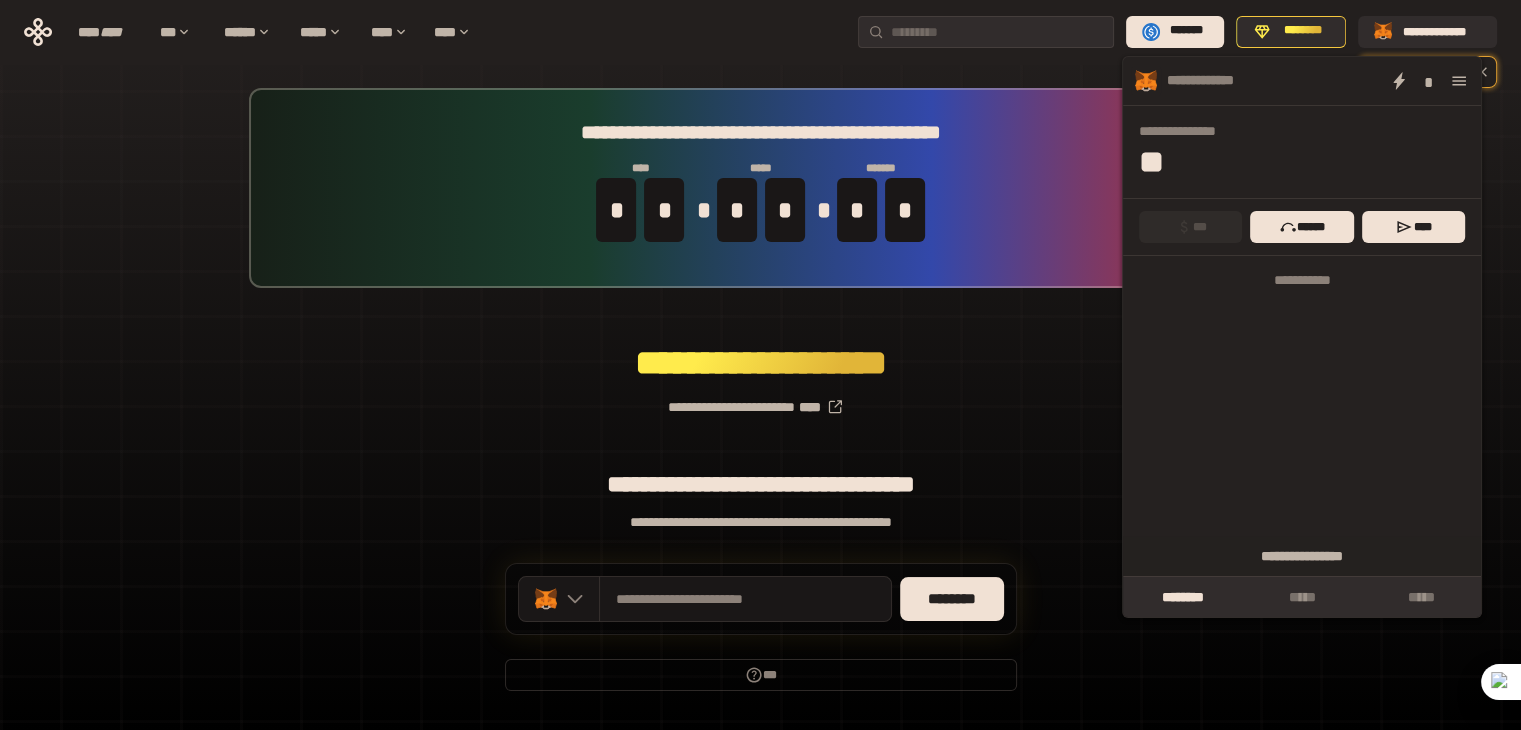 click on "**********" at bounding box center (760, 399) 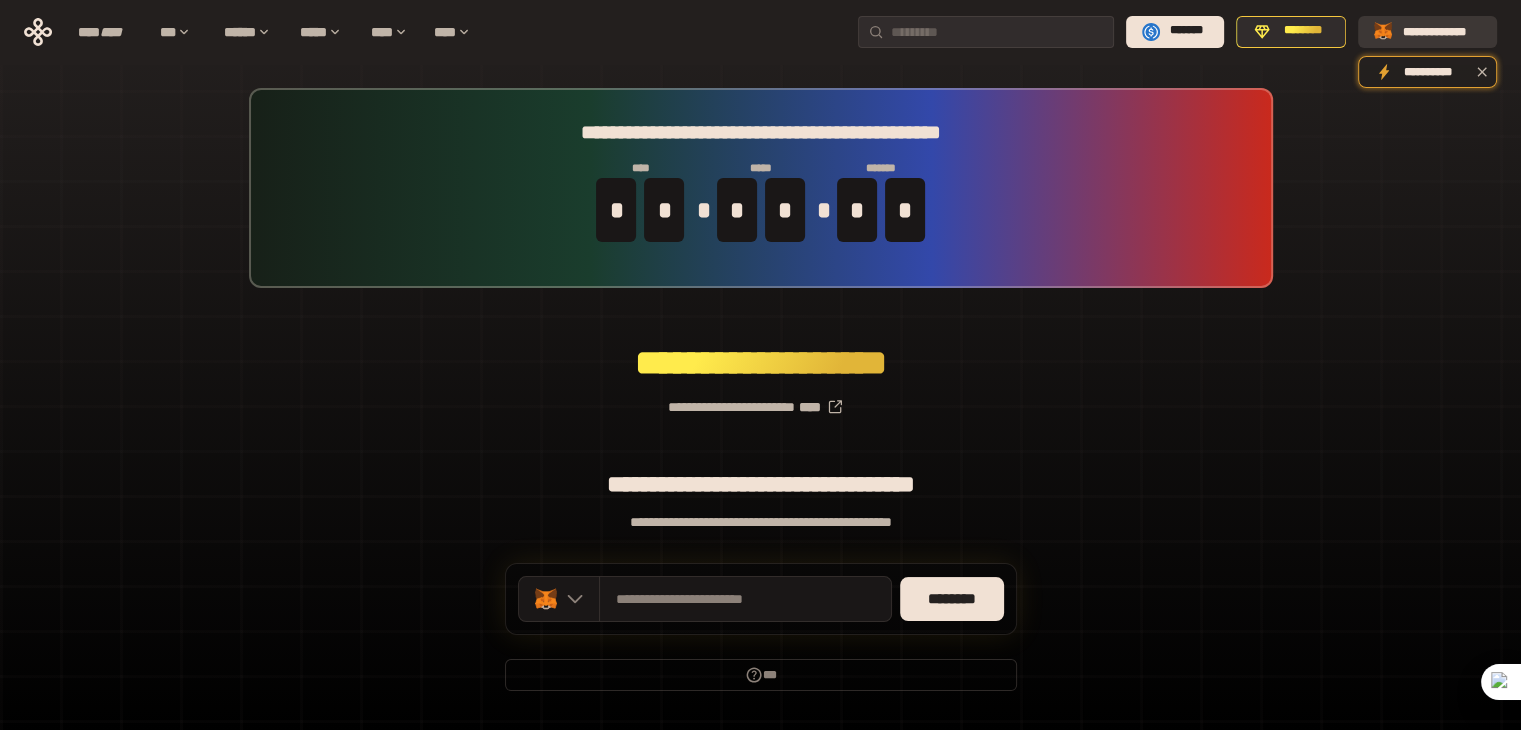 click on "**********" at bounding box center (1441, 31) 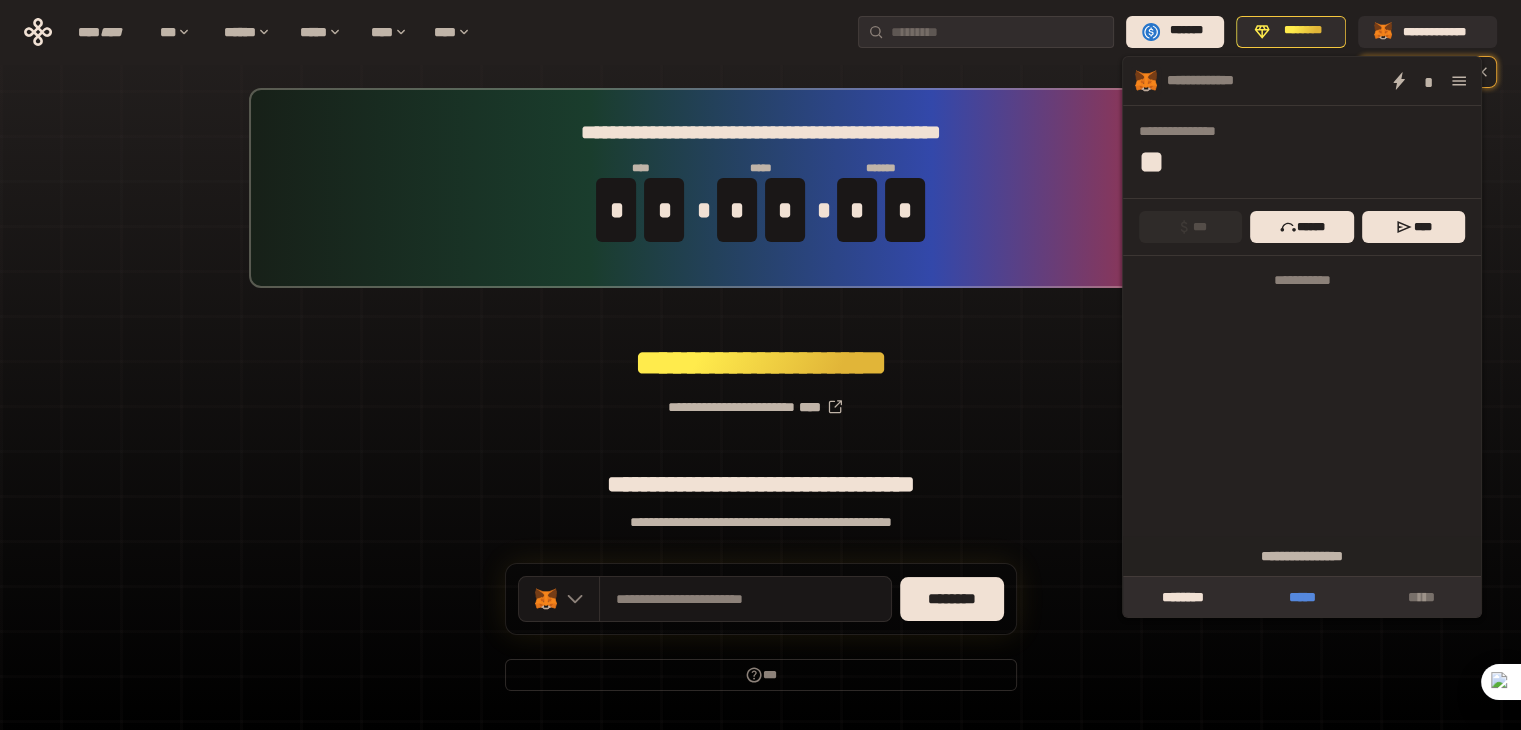 click on "*****" at bounding box center [1301, 597] 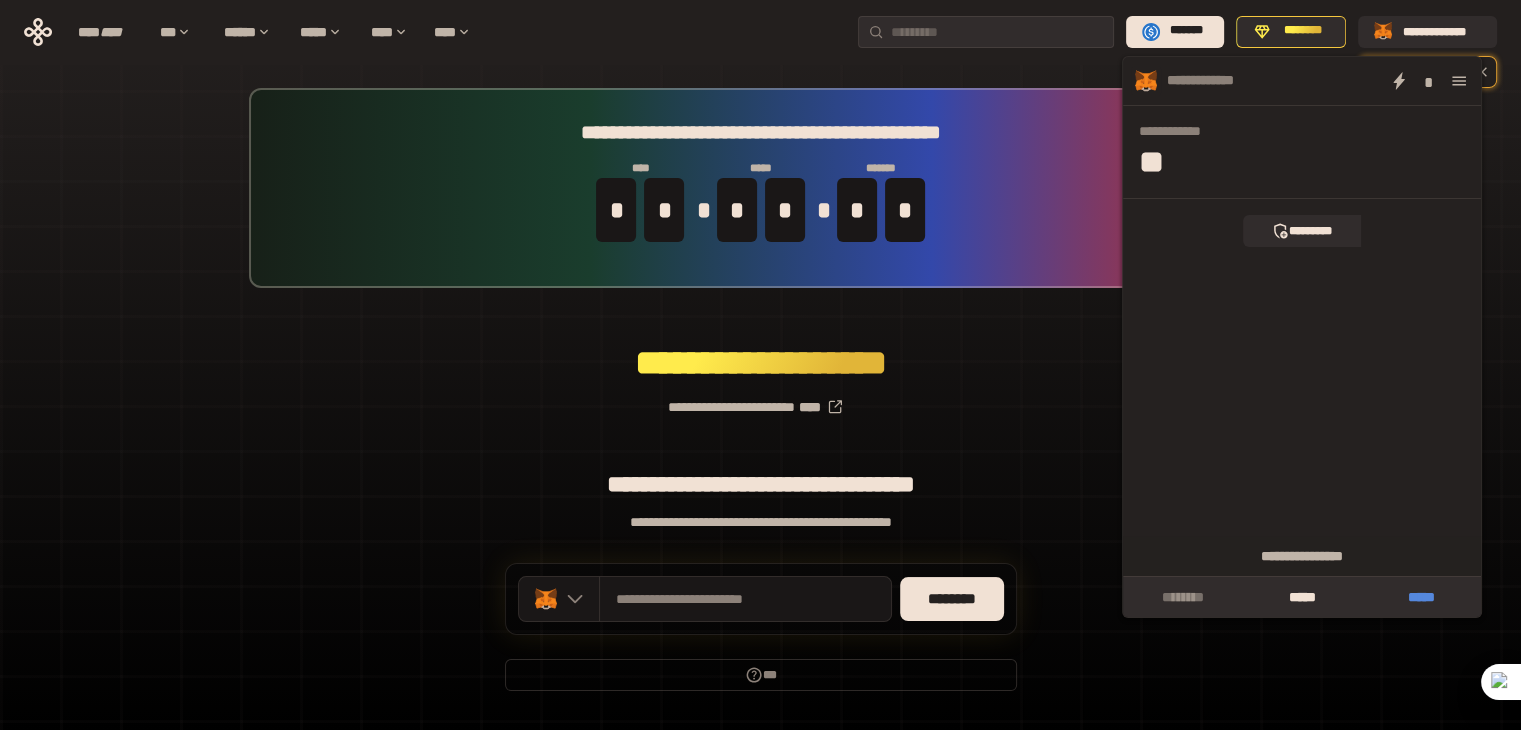 click on "*****" at bounding box center (1421, 597) 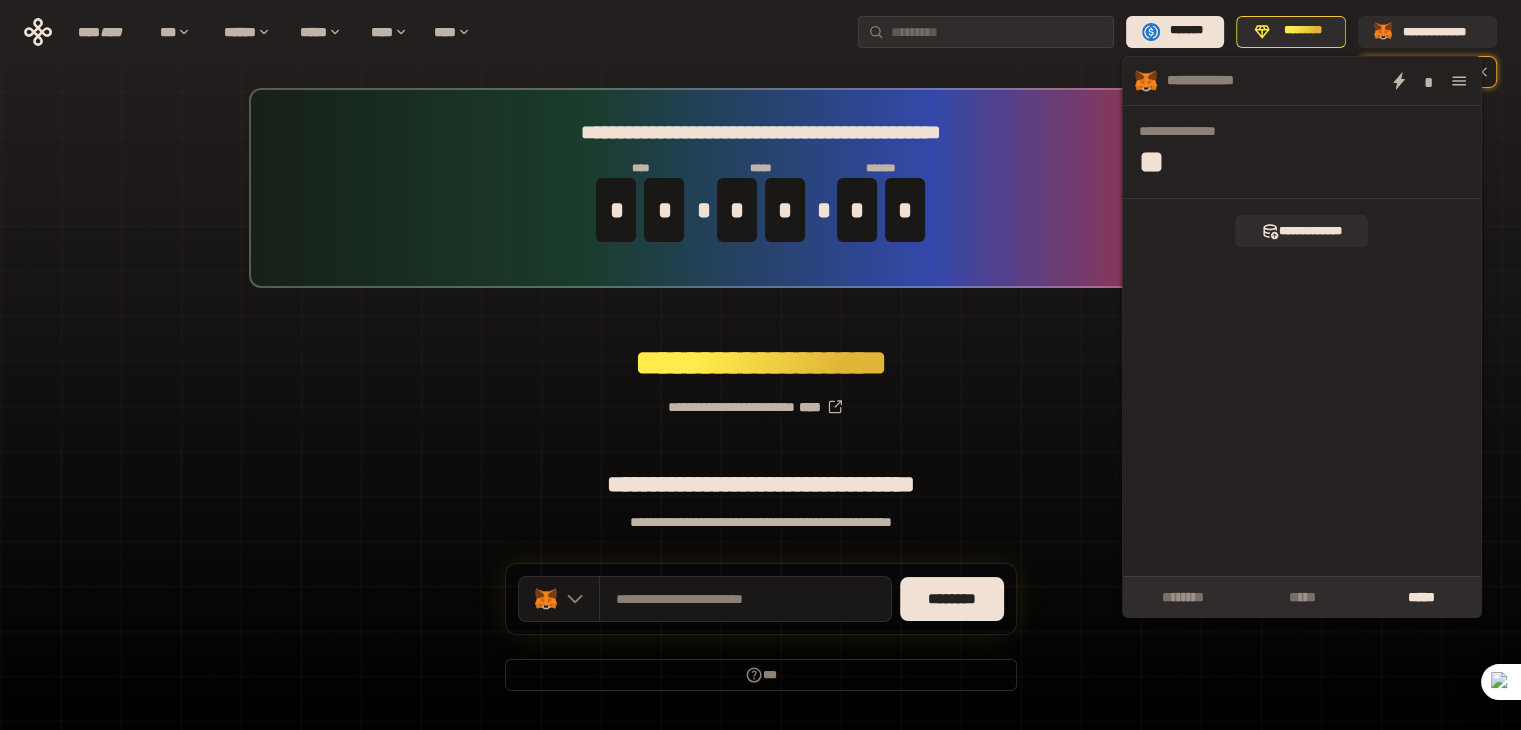 drag, startPoint x: 1482, startPoint y: 208, endPoint x: 1476, endPoint y: 172, distance: 36.496574 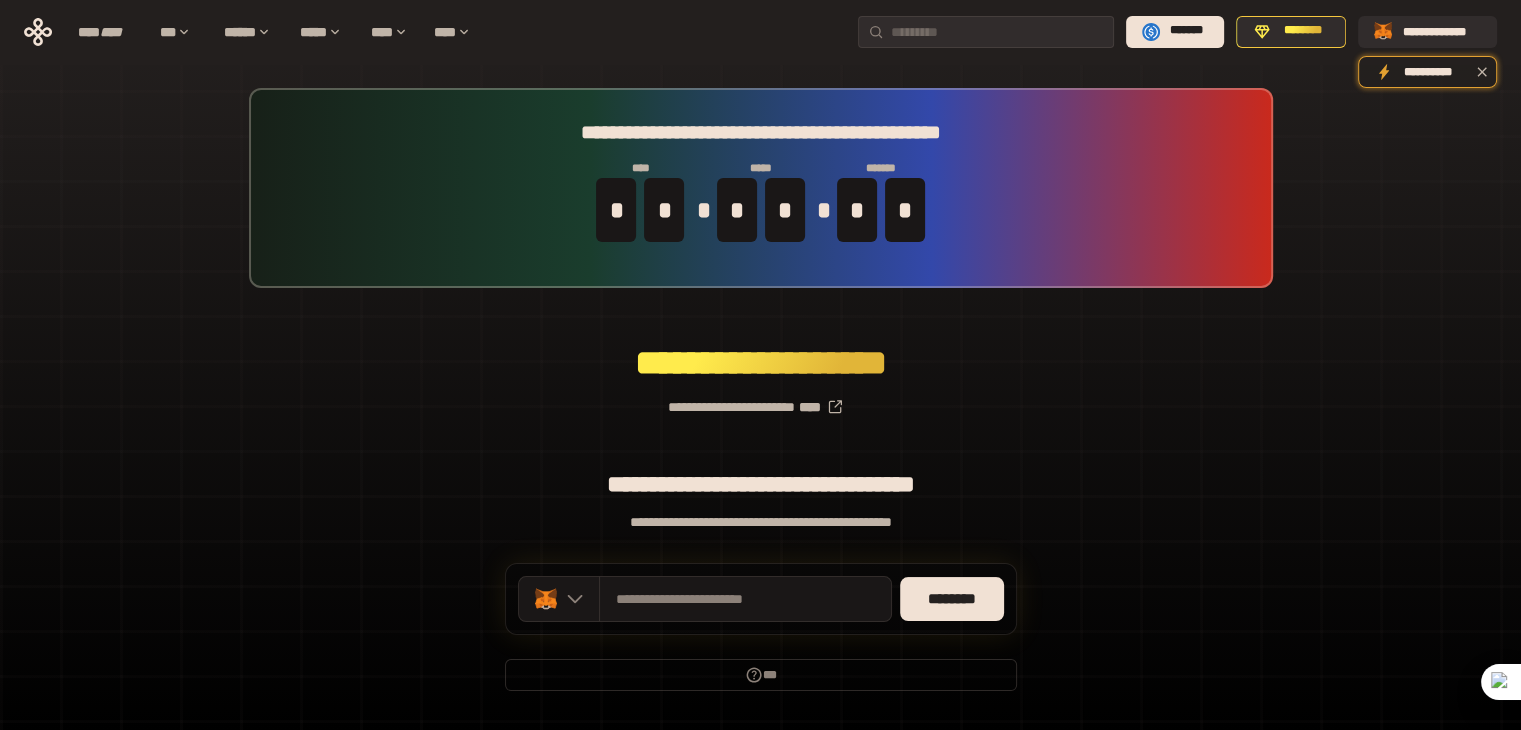 drag, startPoint x: 485, startPoint y: 489, endPoint x: 544, endPoint y: 567, distance: 97.80082 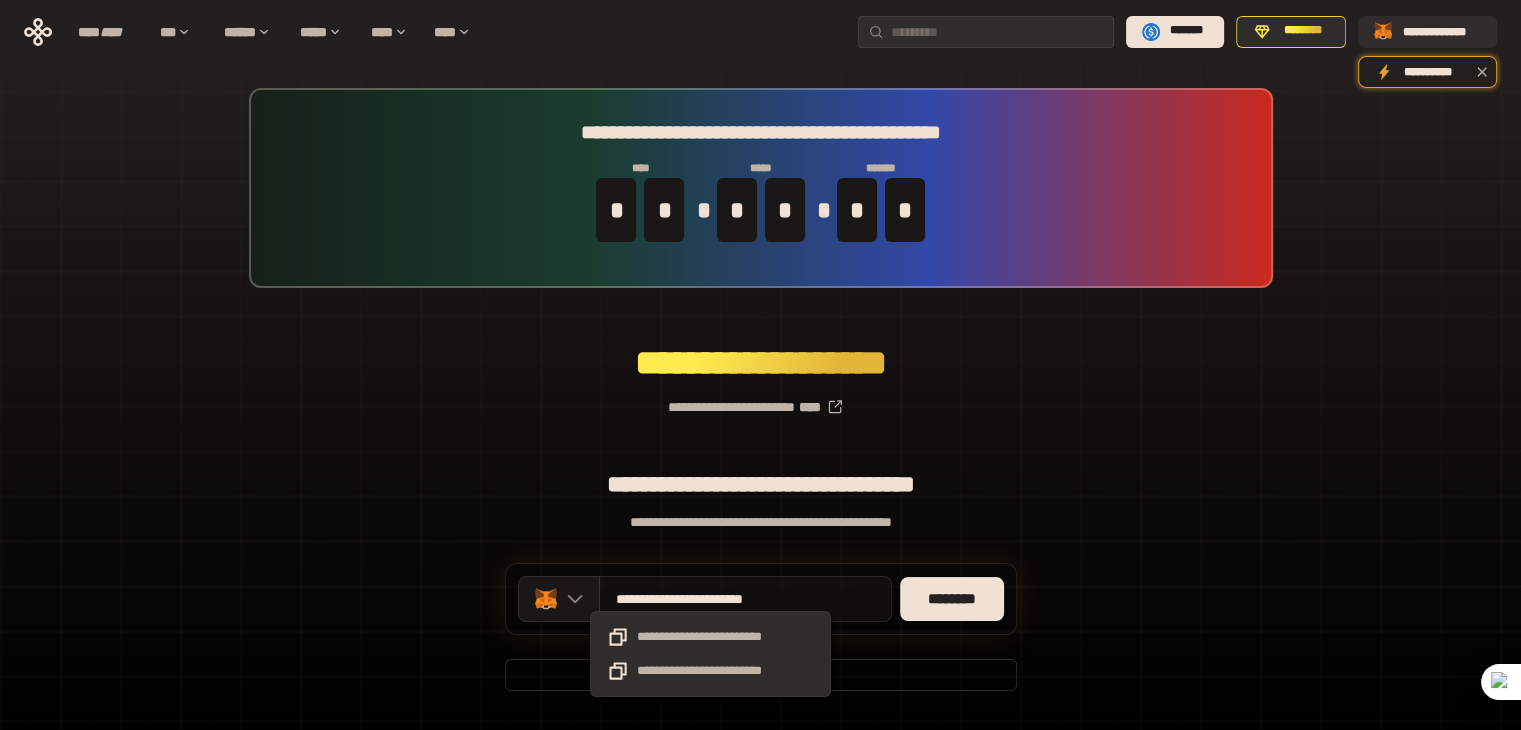click on "**********" at bounding box center (712, 599) 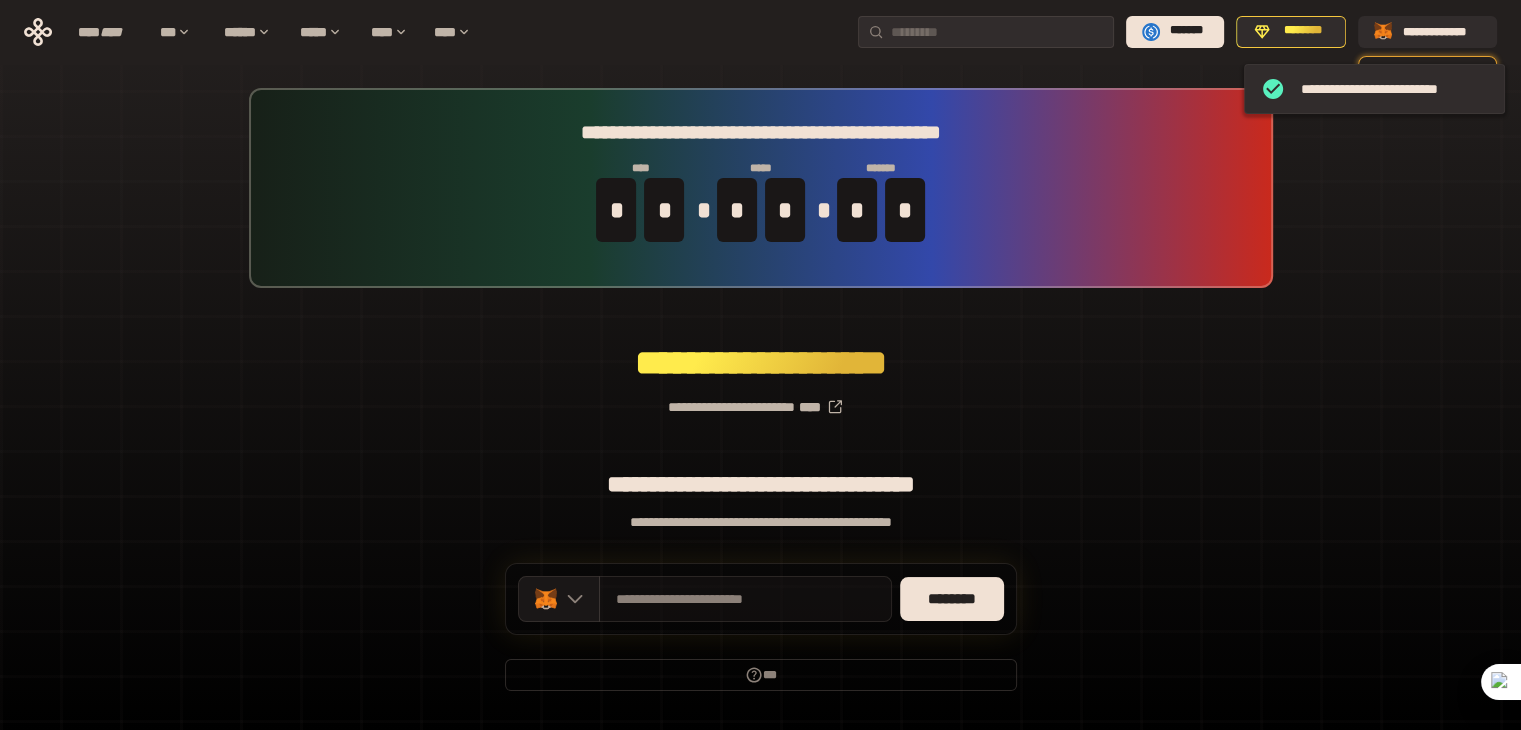drag, startPoint x: 753, startPoint y: 600, endPoint x: 812, endPoint y: 605, distance: 59.211487 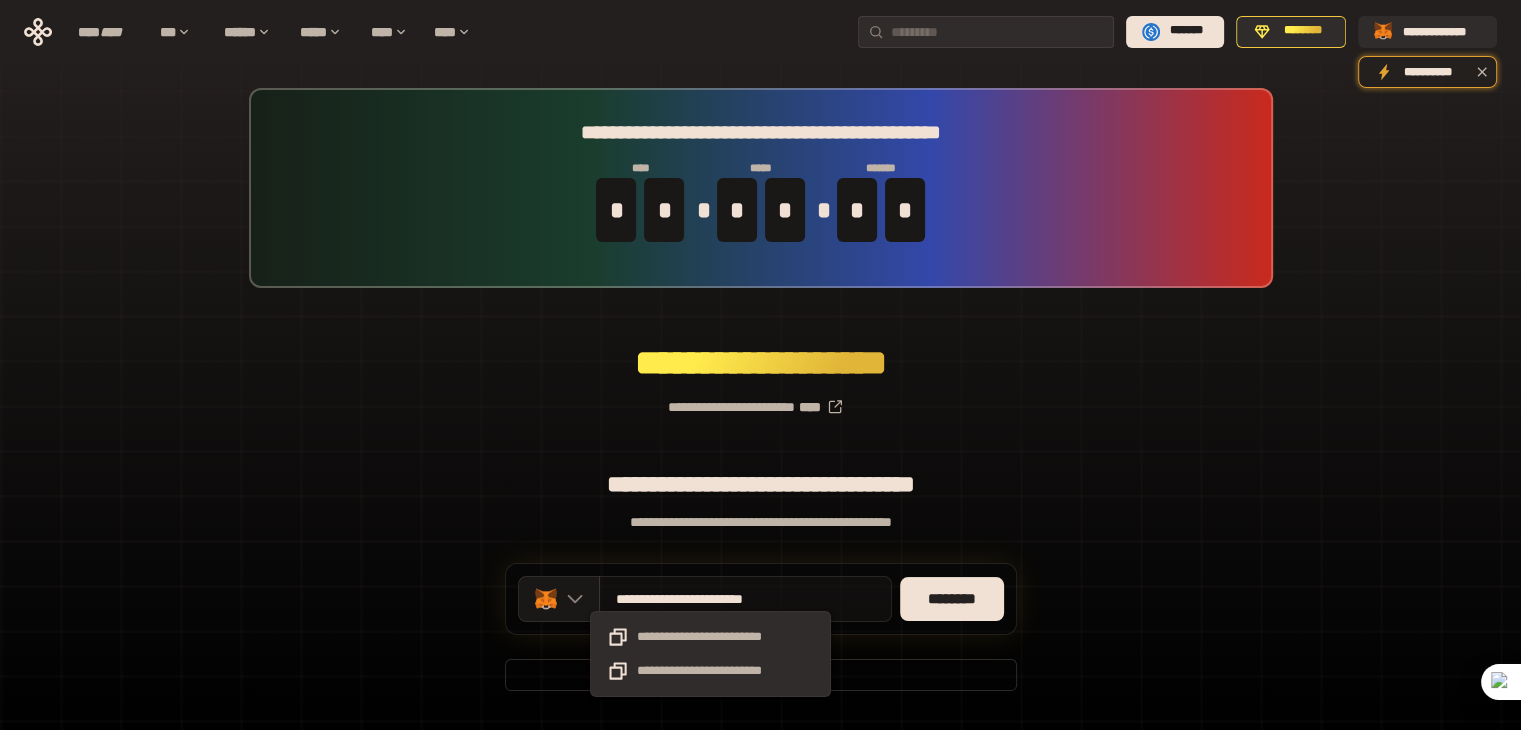 click on "**********" at bounding box center (712, 599) 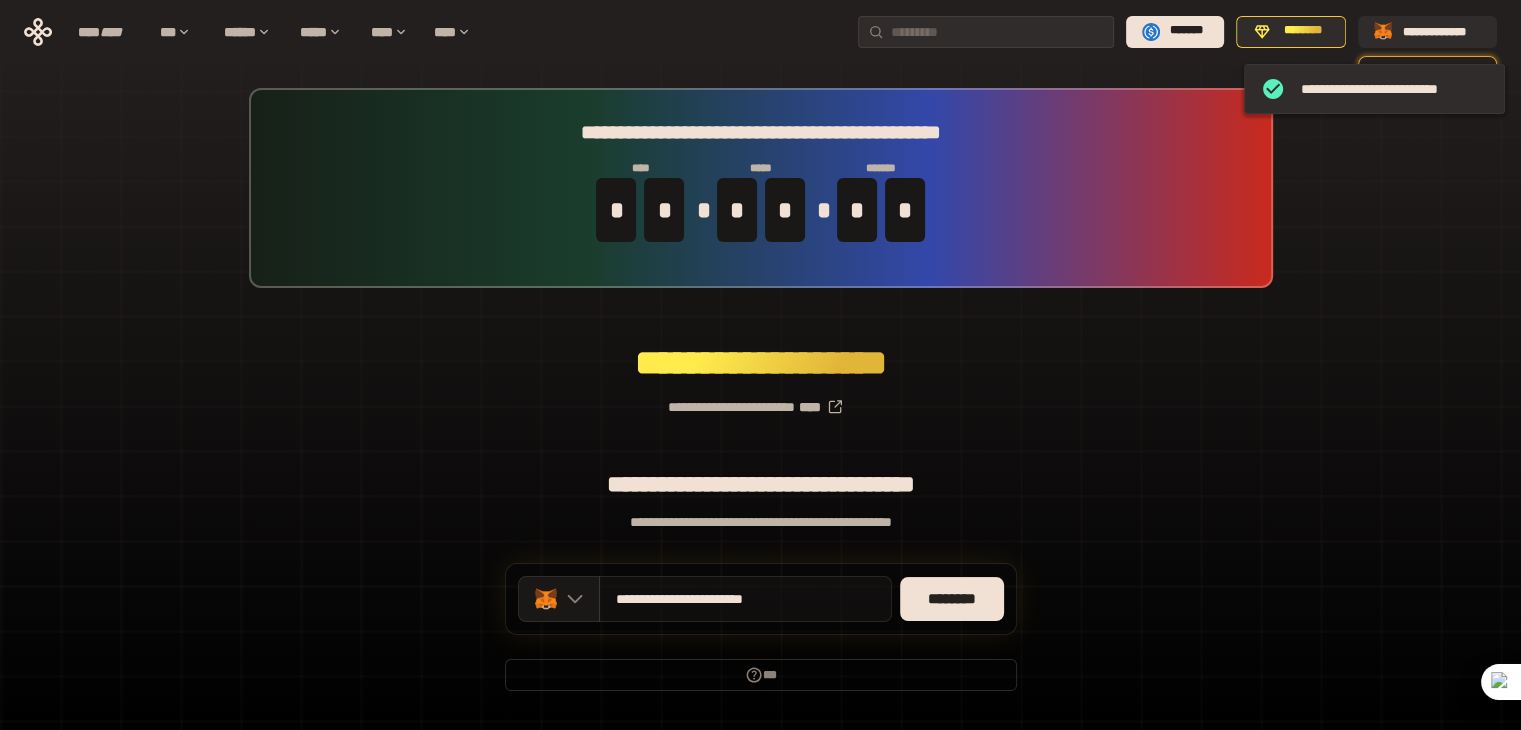 click on "**********" at bounding box center (712, 599) 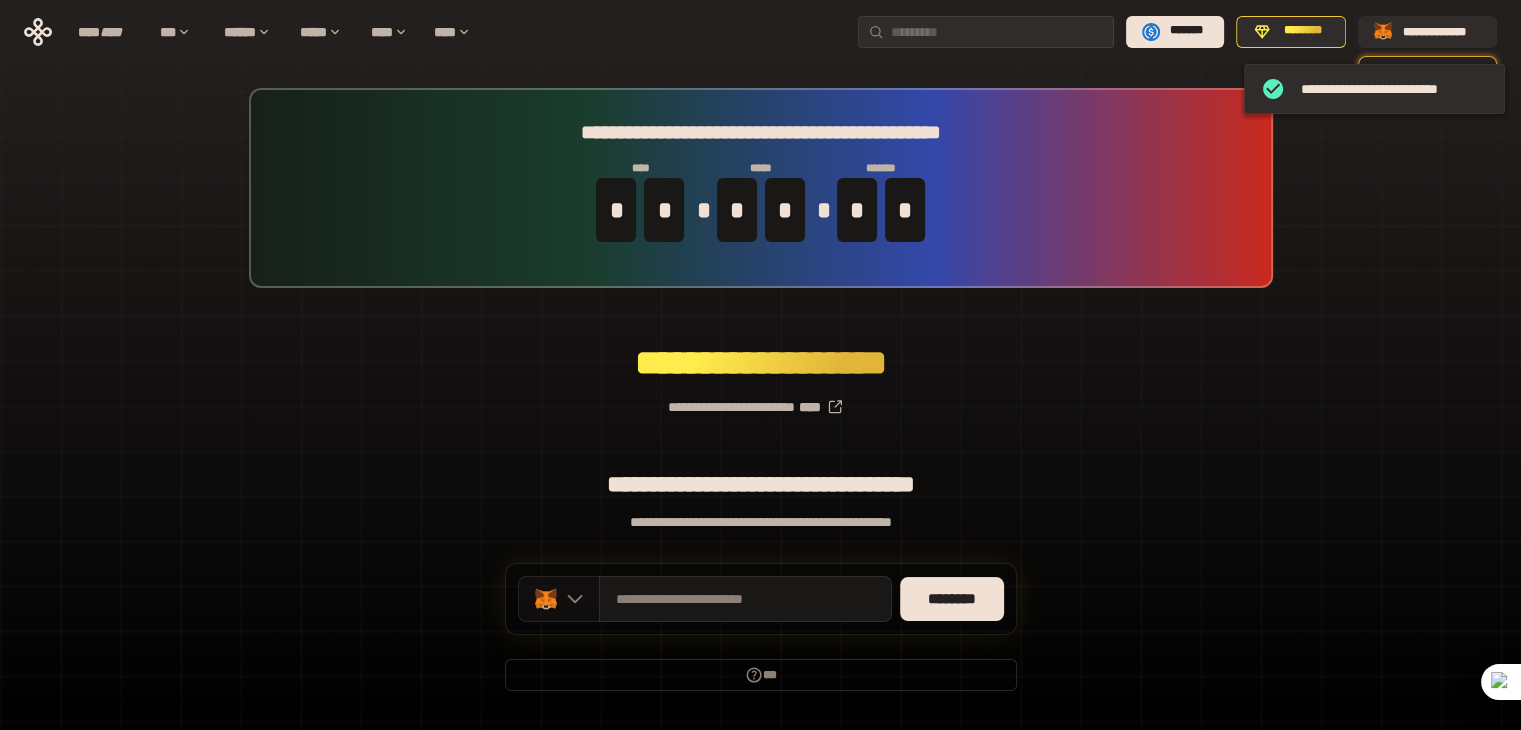 click at bounding box center (559, 599) 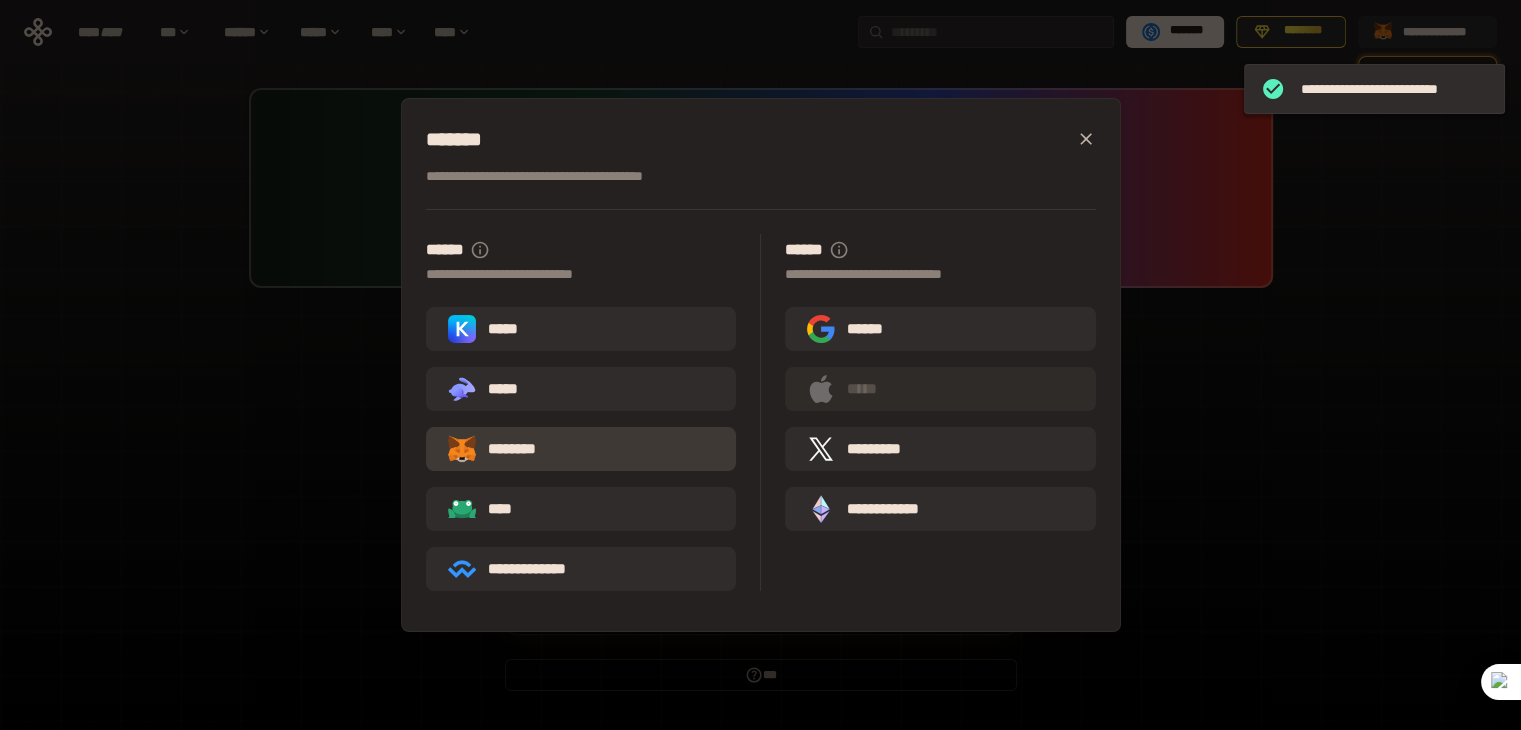 click on "********" at bounding box center [581, 449] 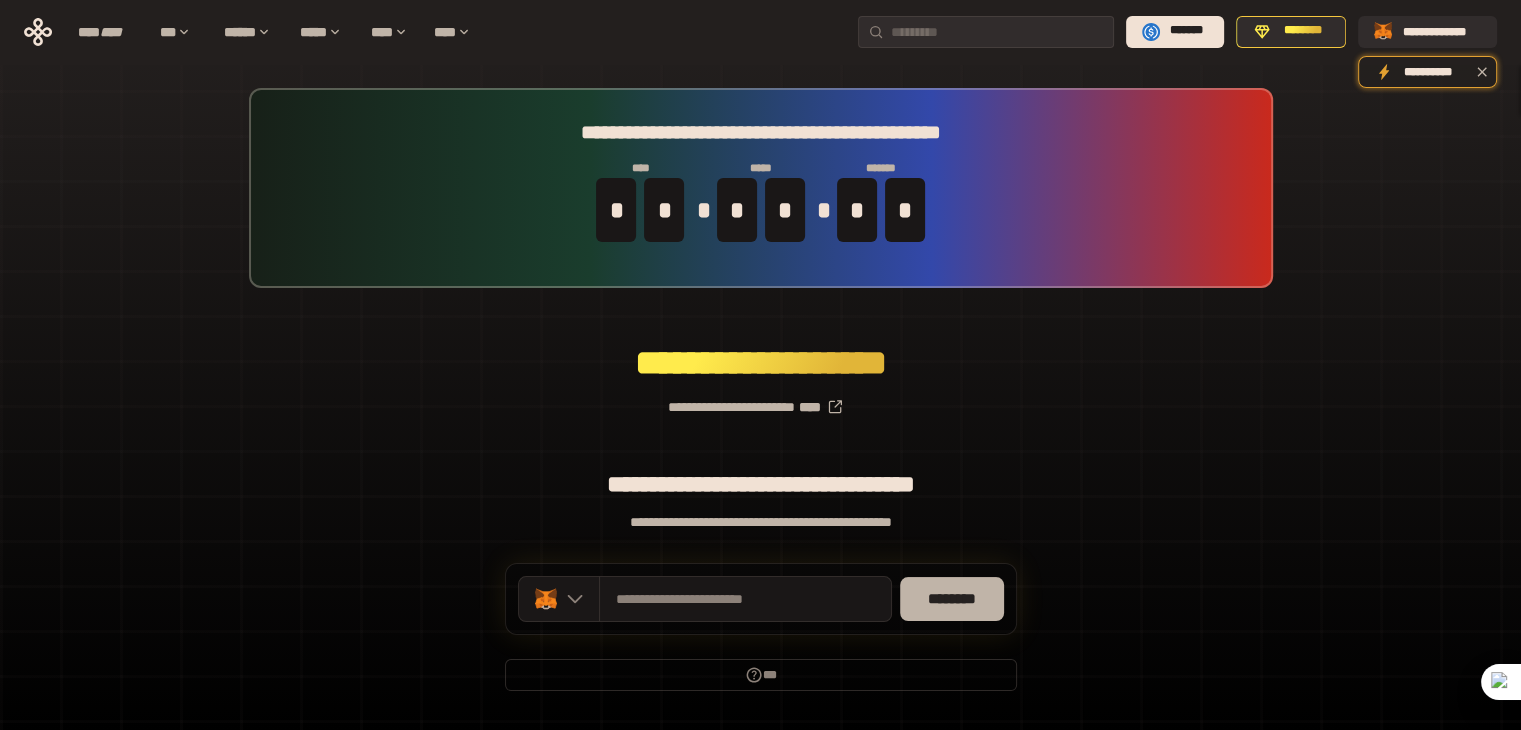 click on "********" at bounding box center (952, 599) 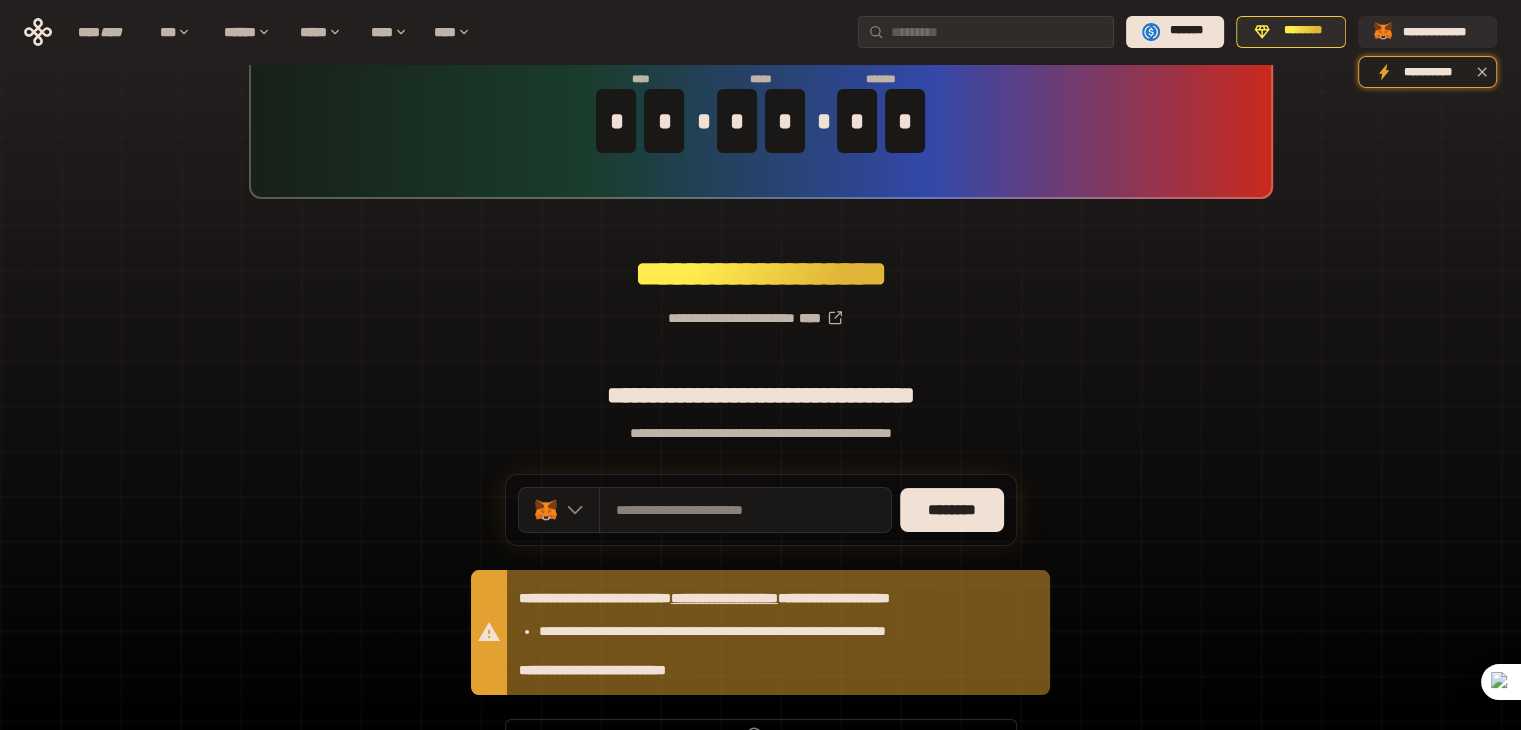 scroll, scrollTop: 100, scrollLeft: 0, axis: vertical 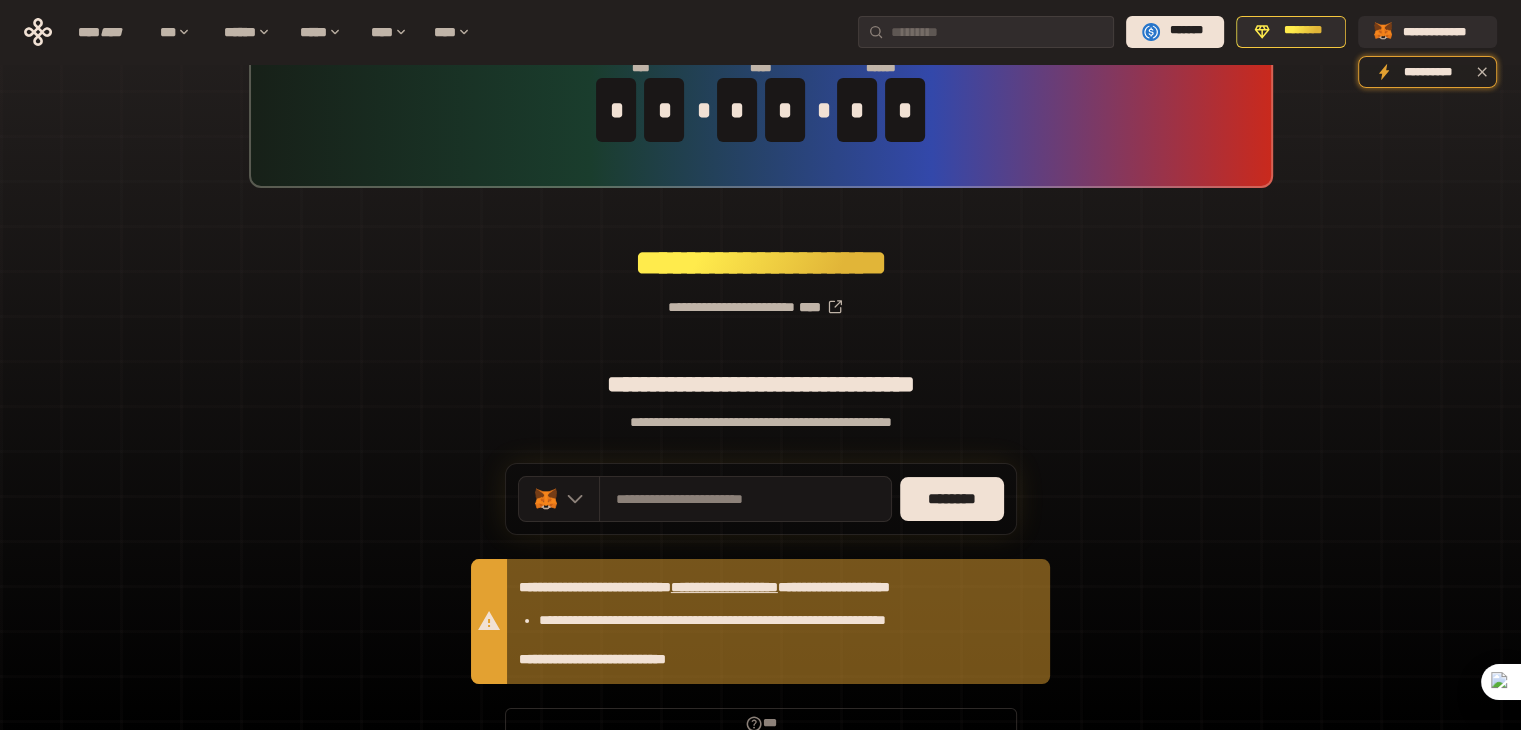 click on "**********" at bounding box center (760, 374) 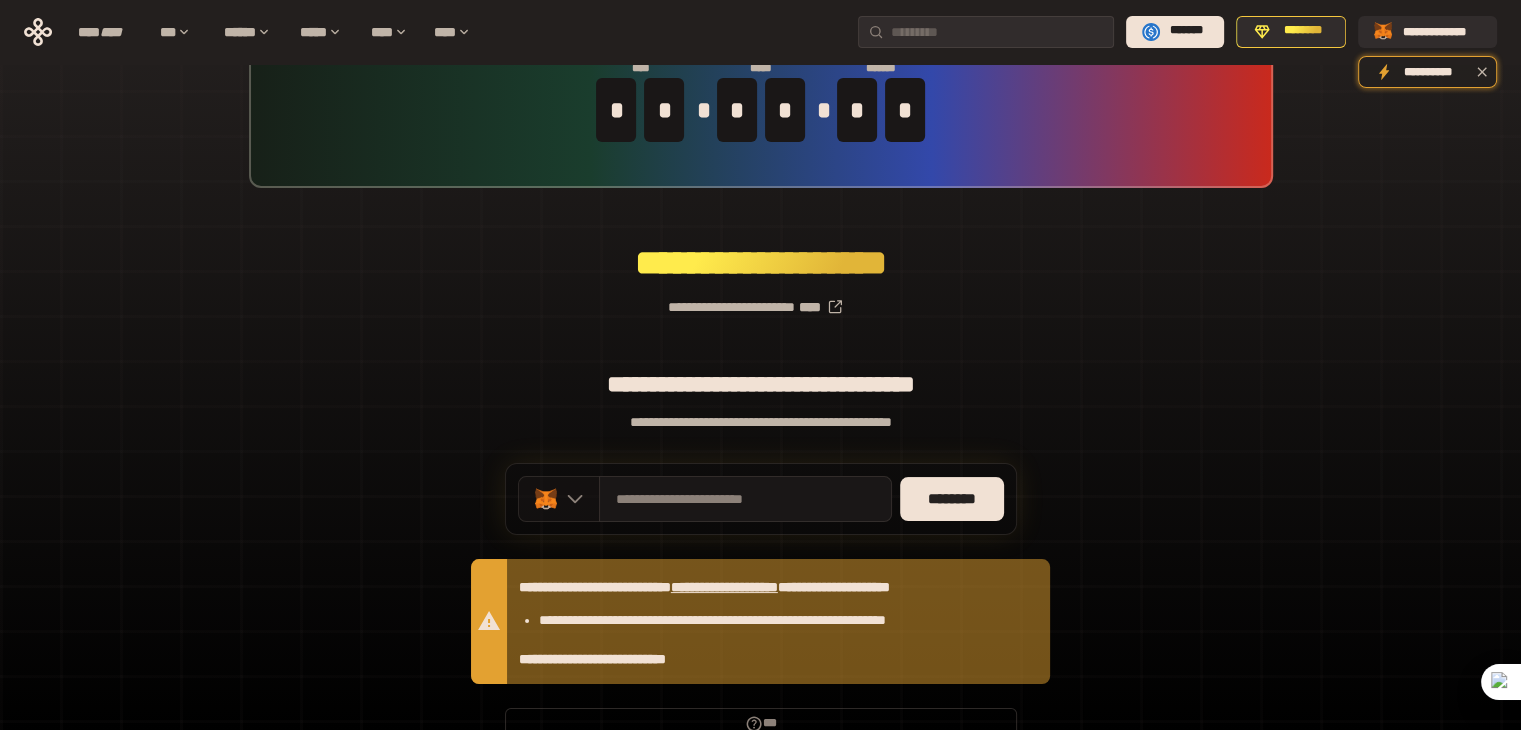 click at bounding box center [570, 499] 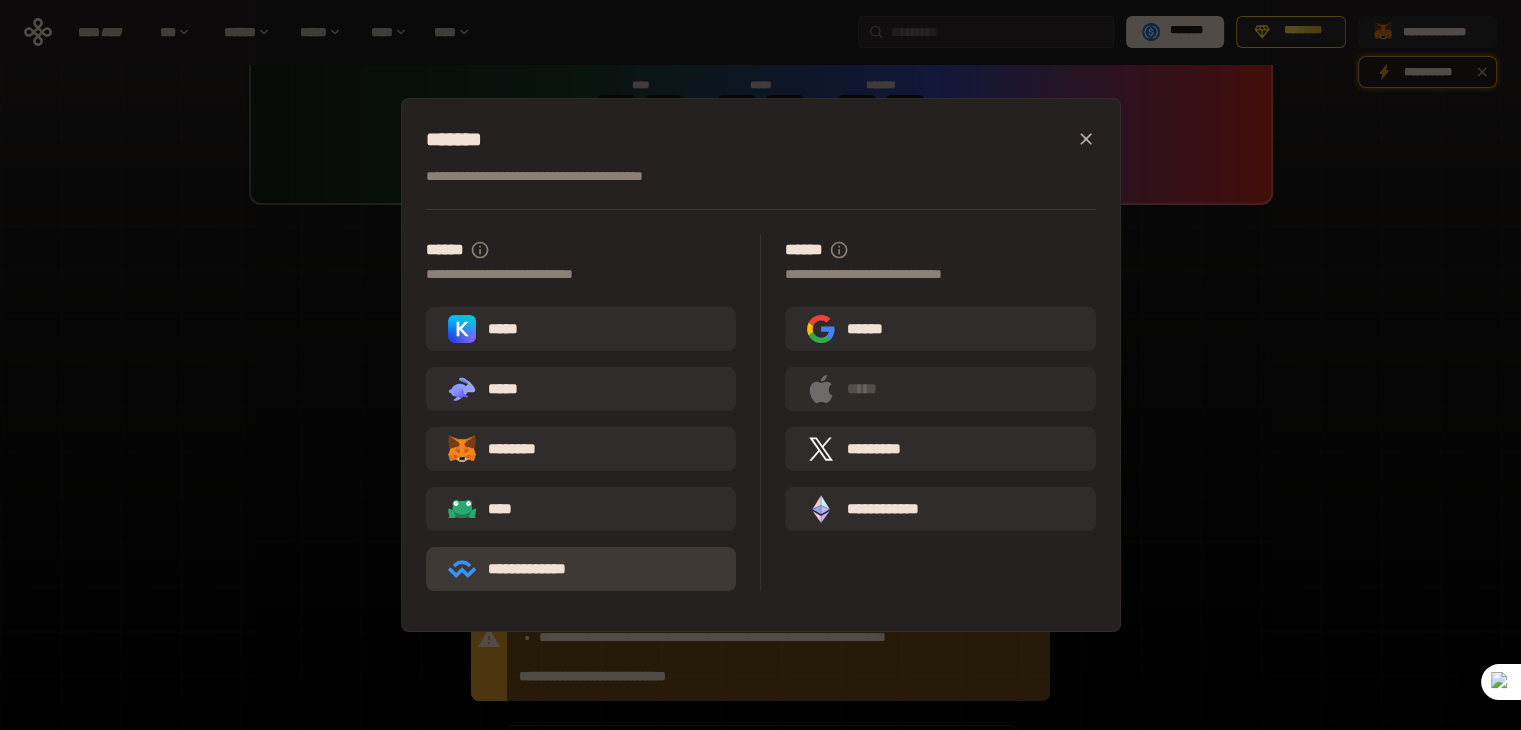 scroll, scrollTop: 0, scrollLeft: 0, axis: both 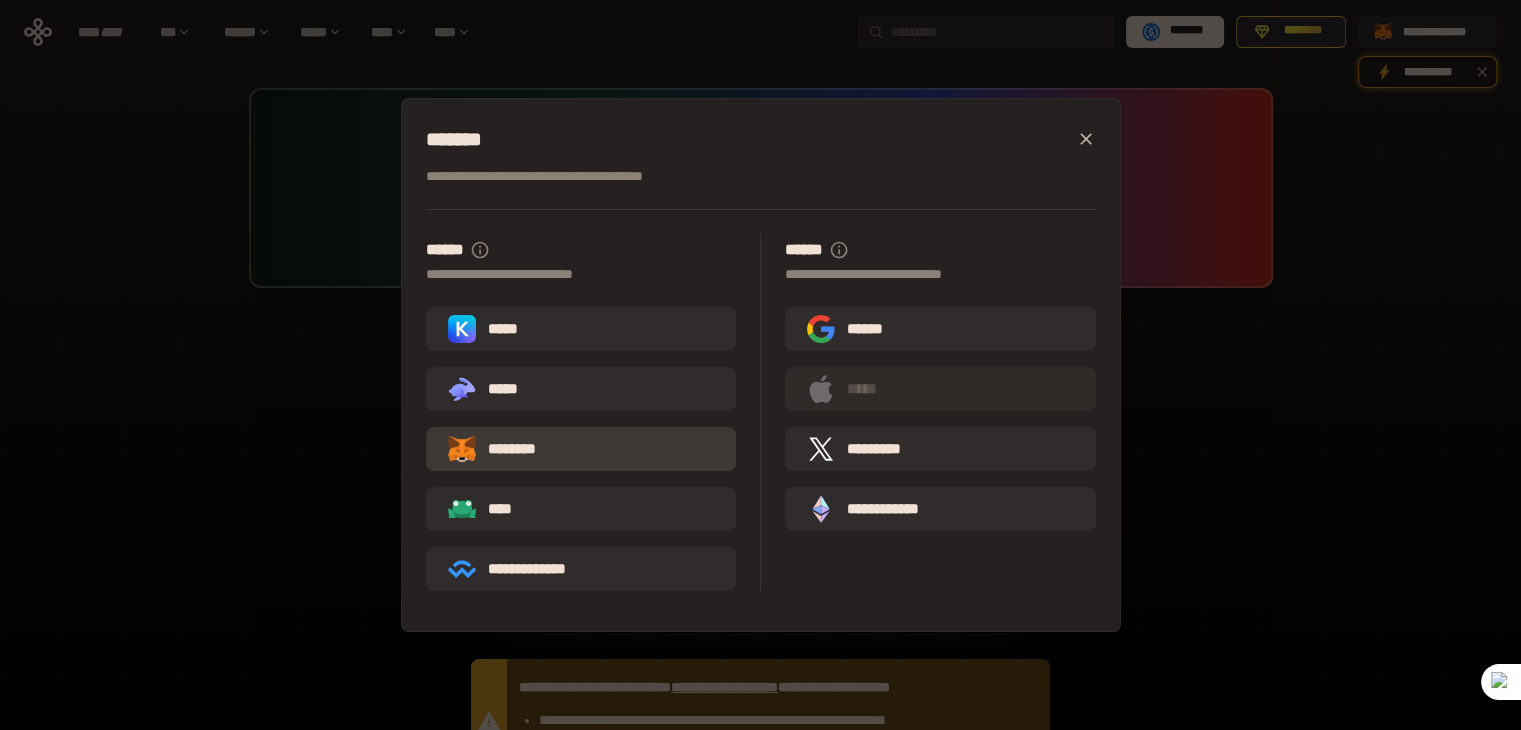 click on "********" at bounding box center [581, 449] 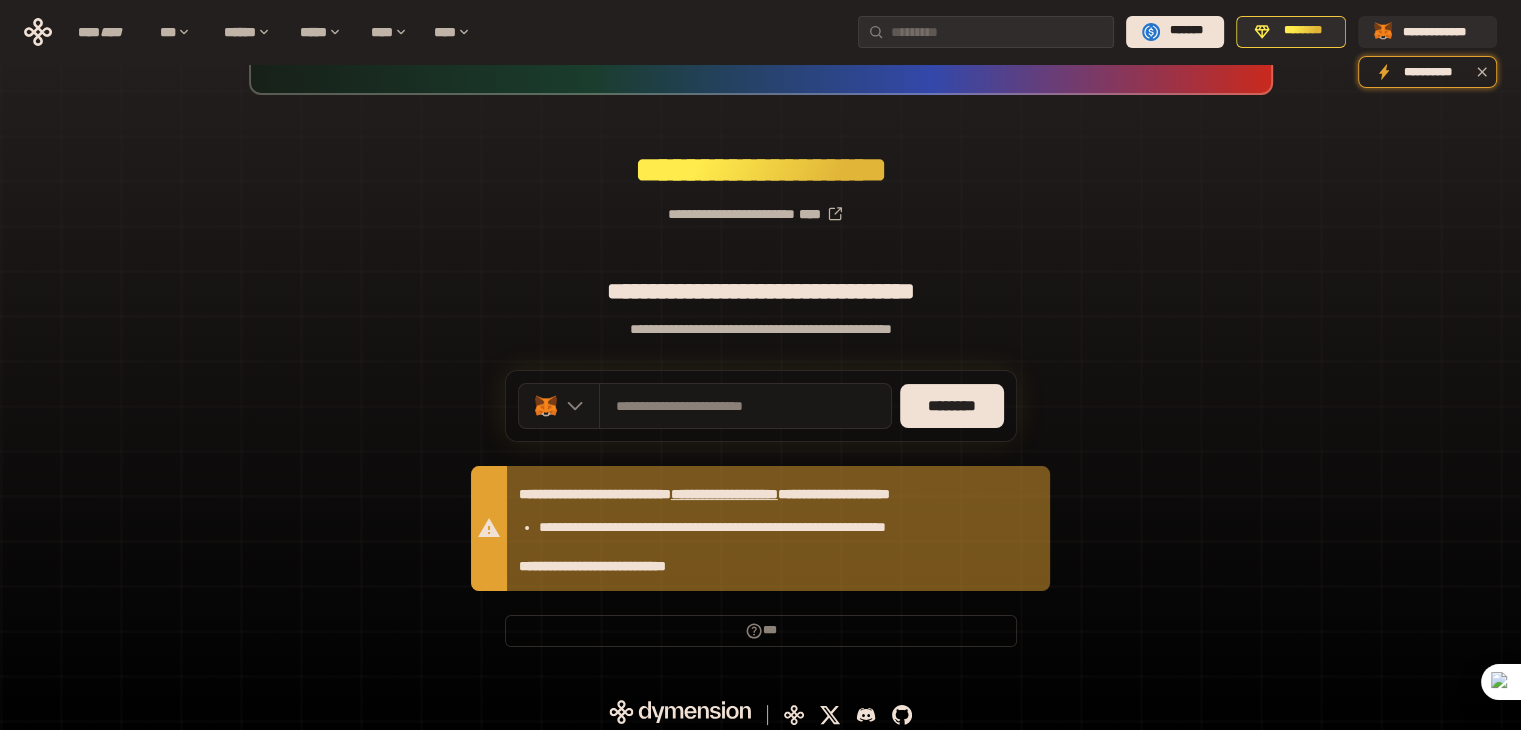 scroll, scrollTop: 200, scrollLeft: 0, axis: vertical 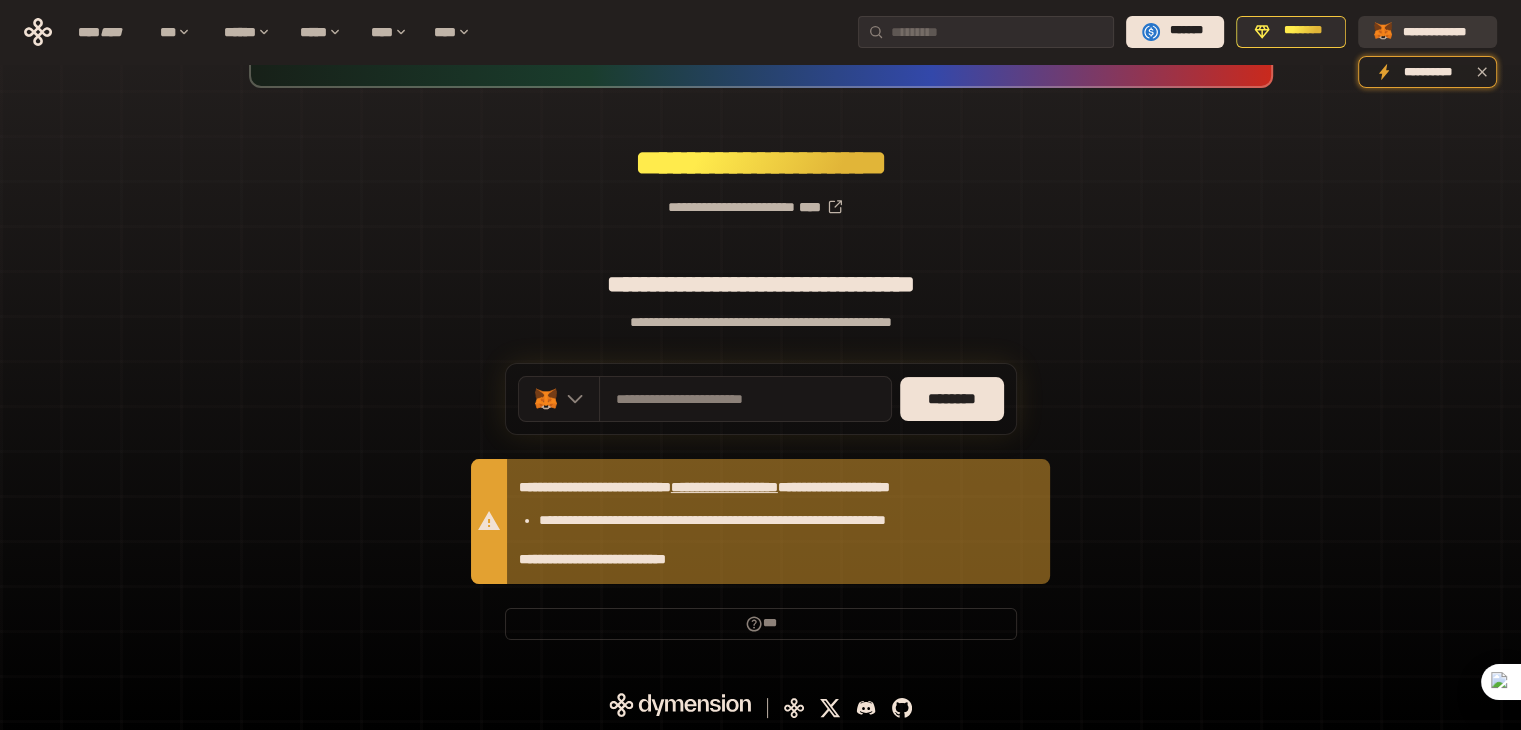 click on "**********" at bounding box center (1441, 31) 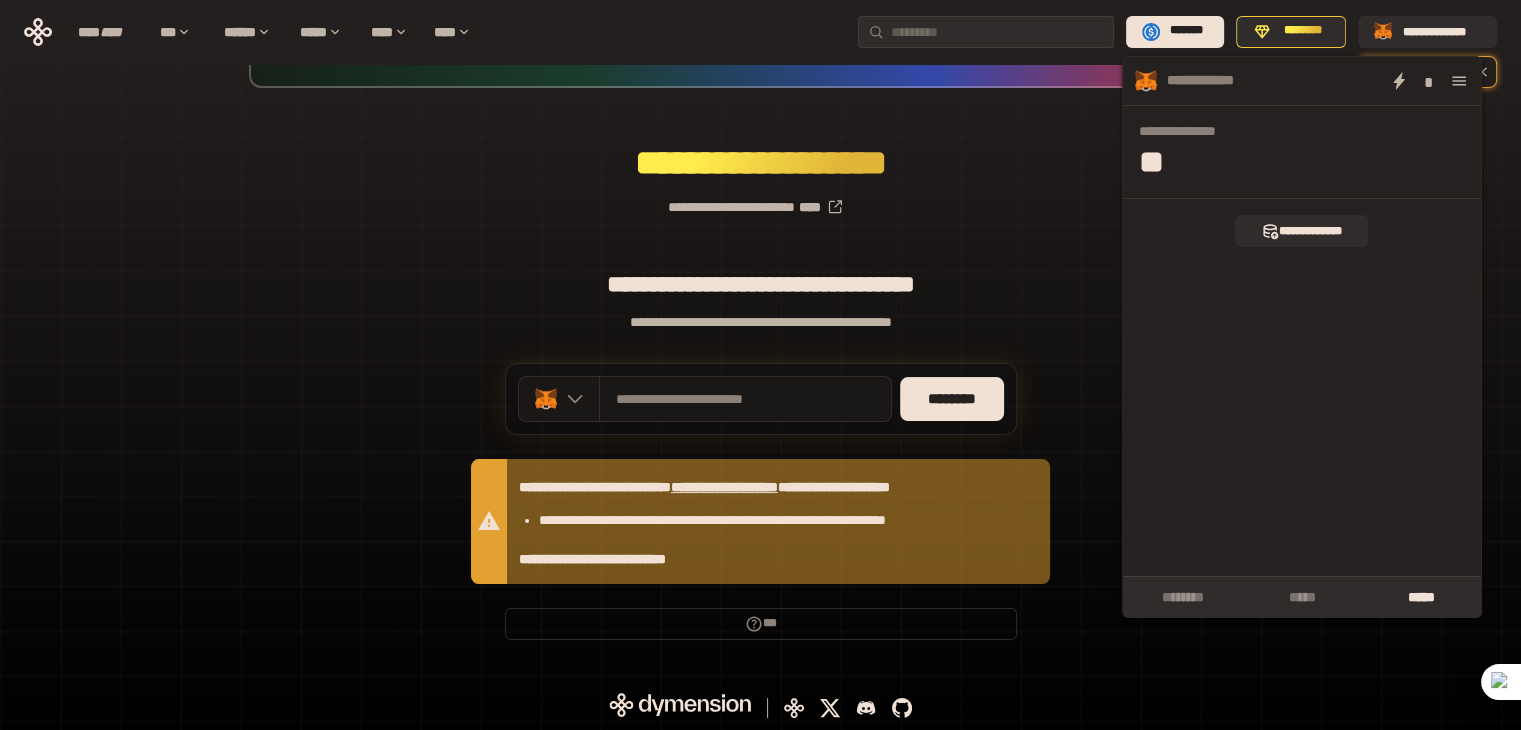 click 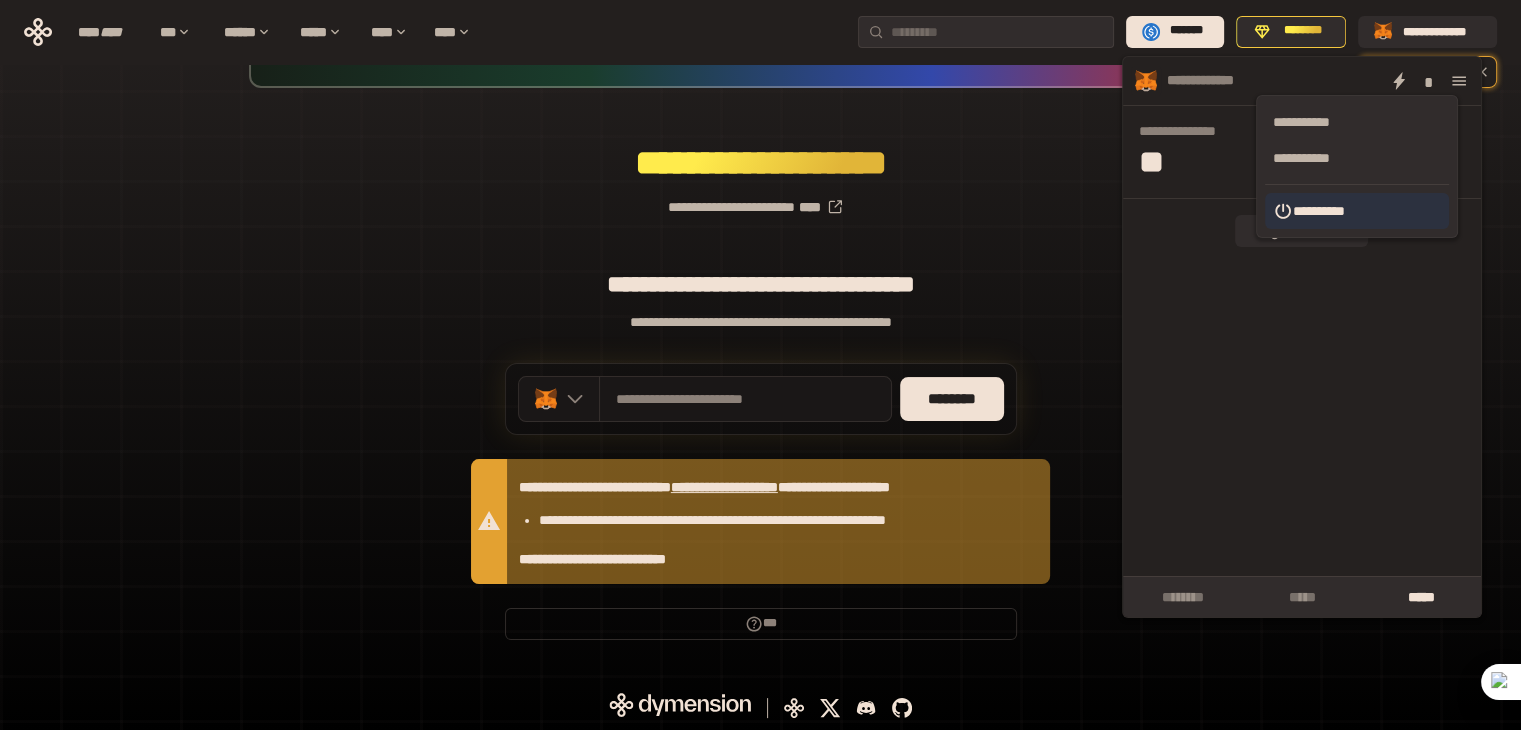 click on "**********" at bounding box center [1357, 211] 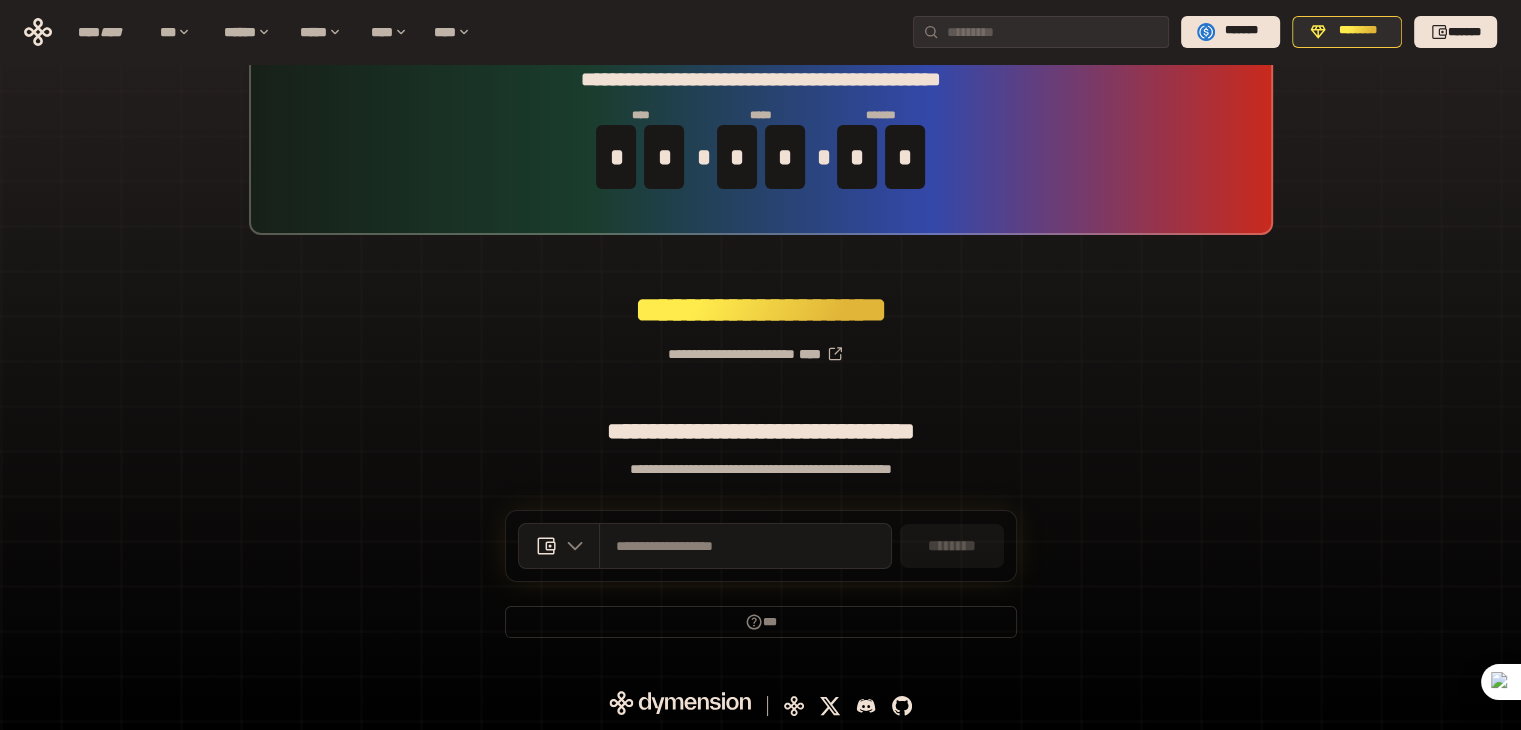 scroll, scrollTop: 52, scrollLeft: 0, axis: vertical 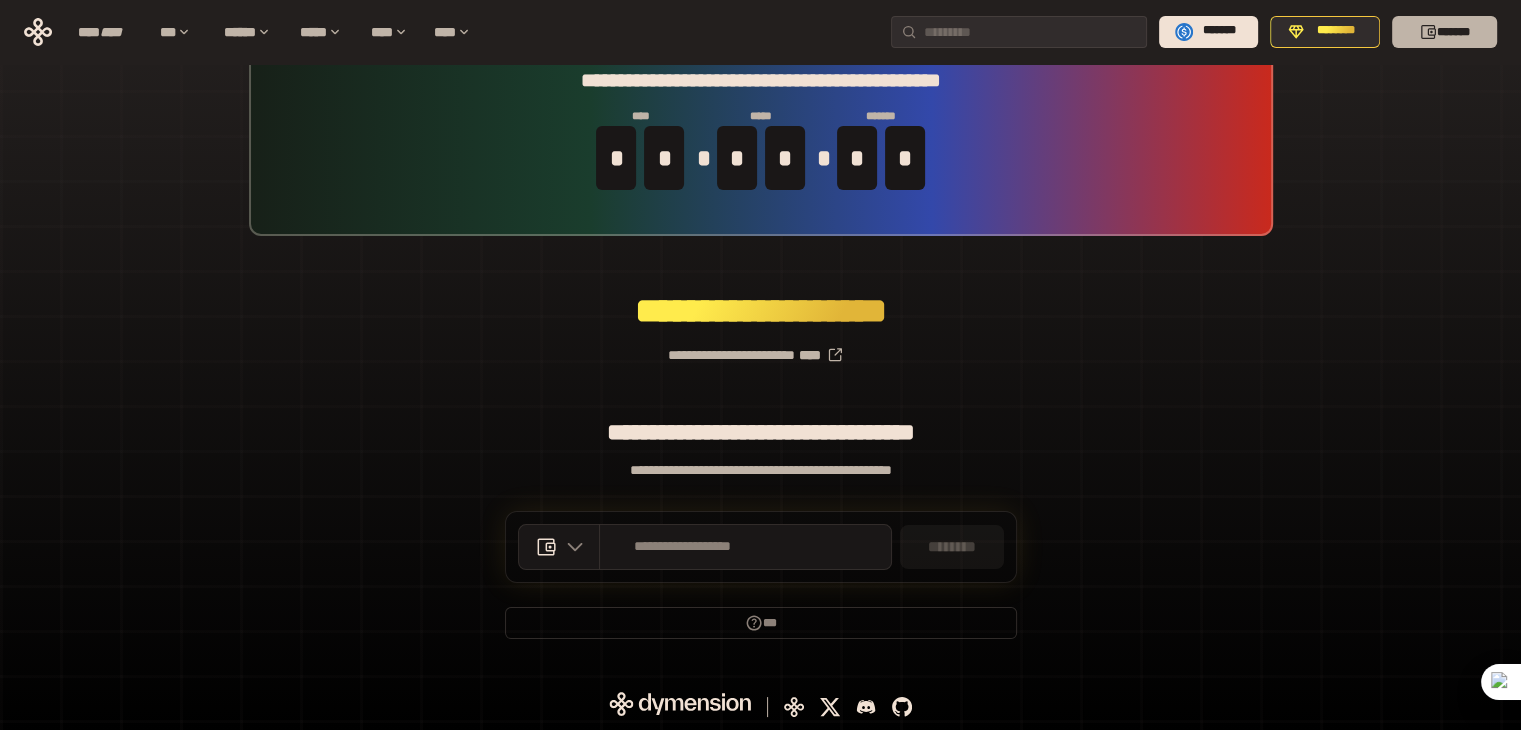 click 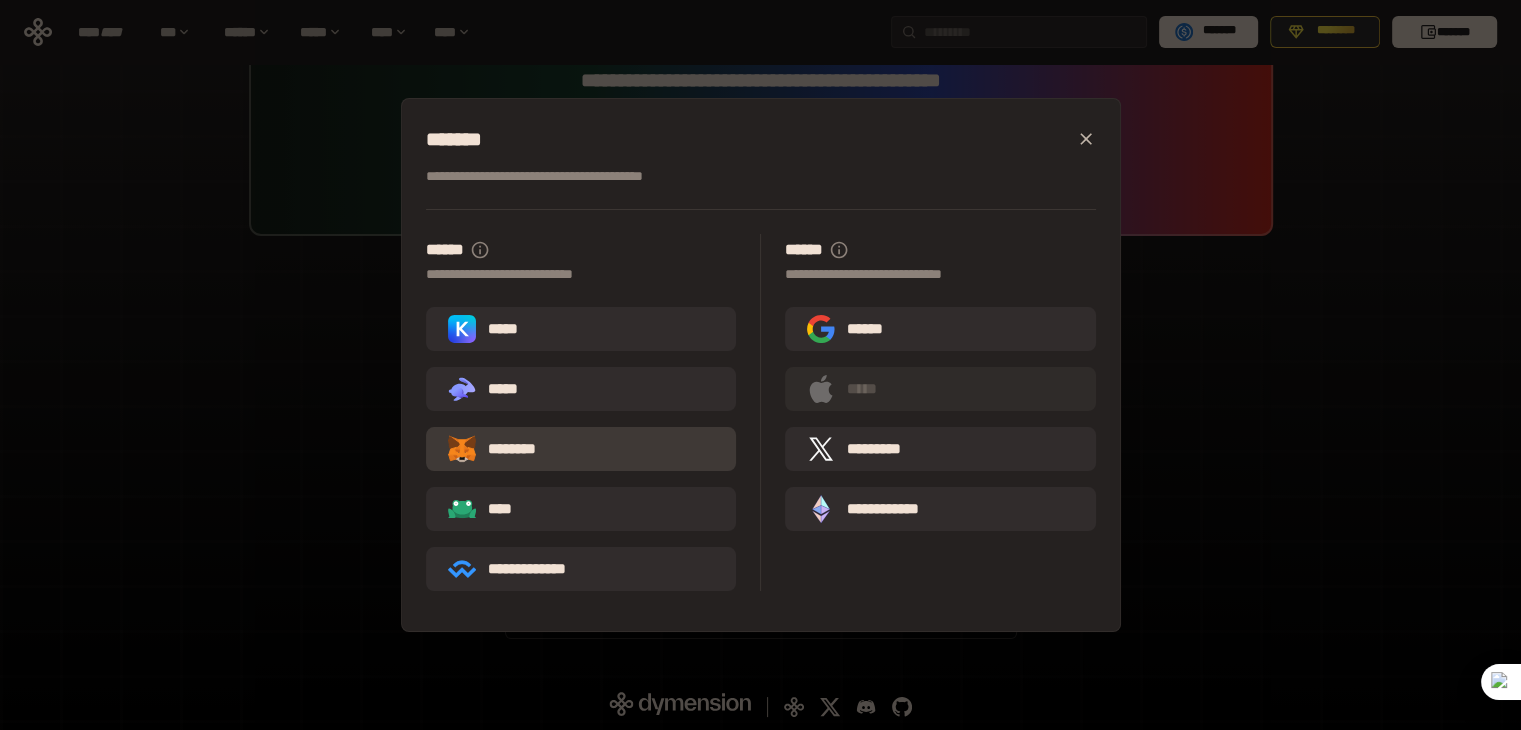 click on "********" at bounding box center [506, 449] 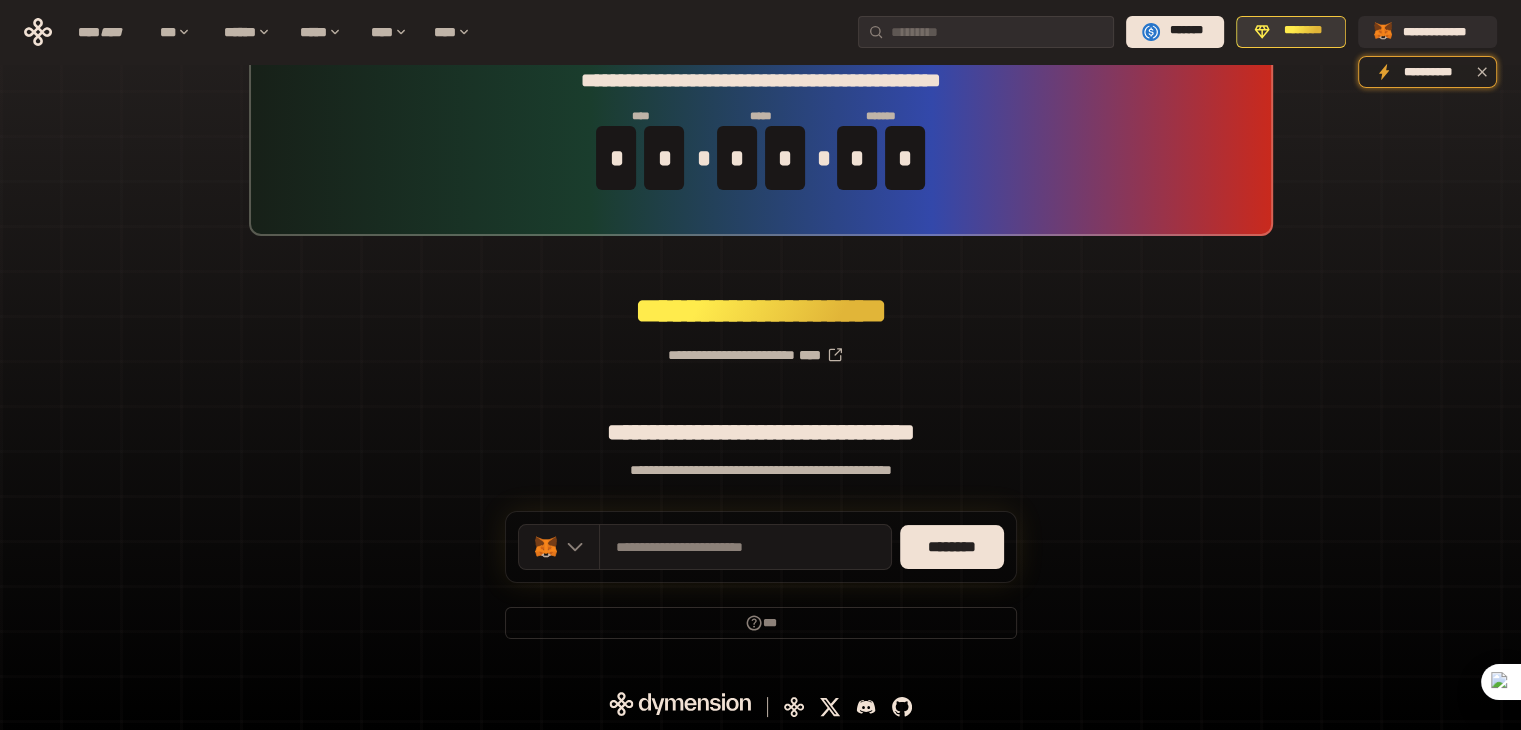 click 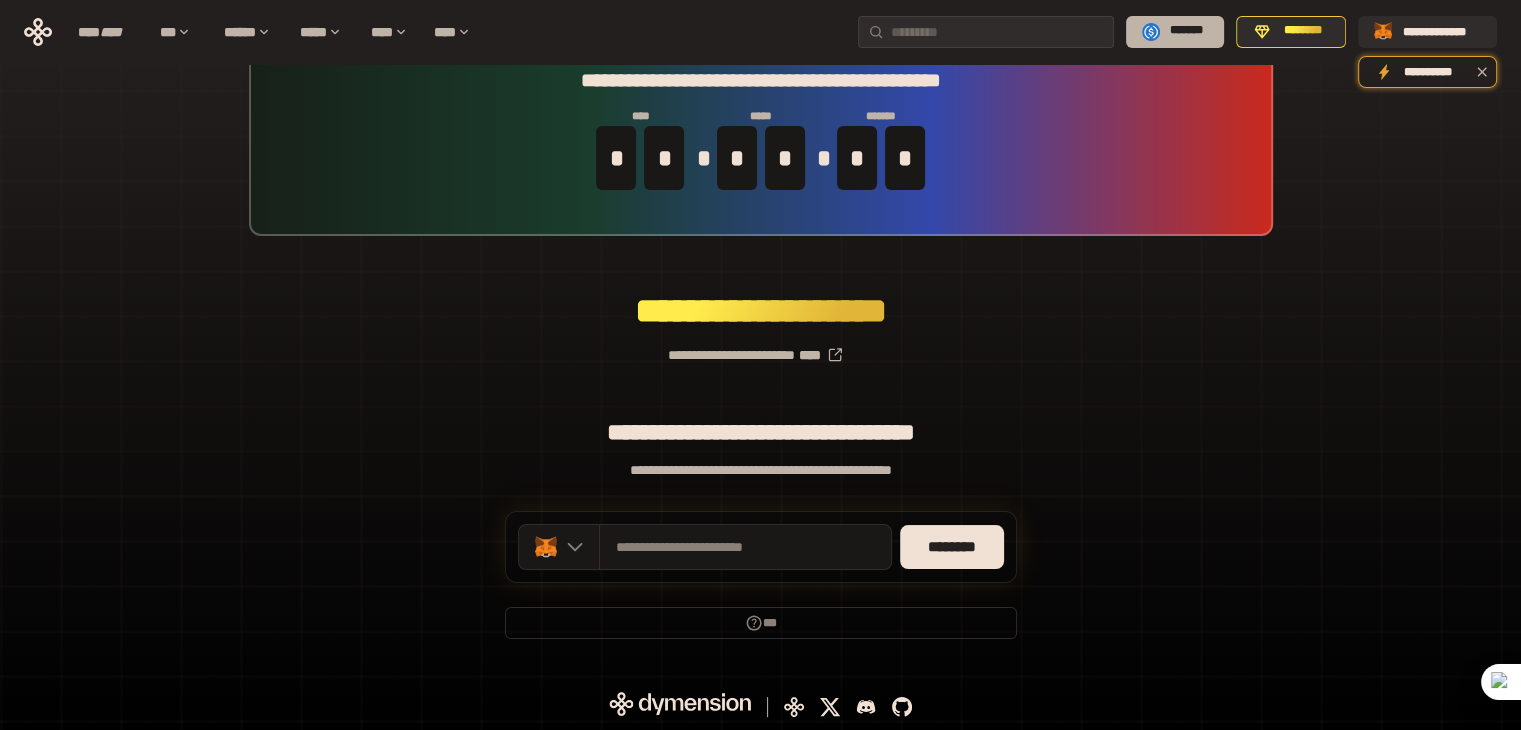 click on "*******" at bounding box center (1186, 31) 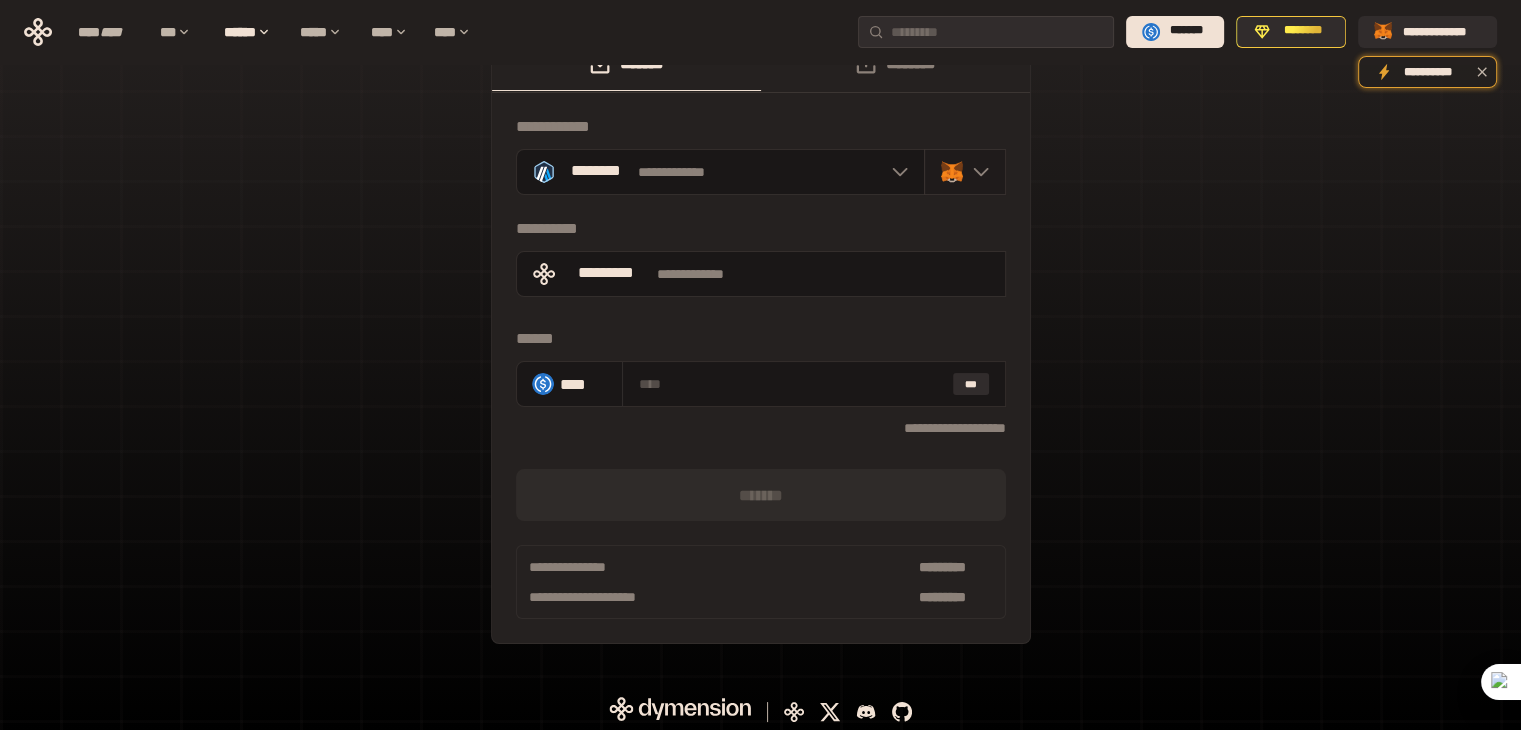 click at bounding box center (965, 172) 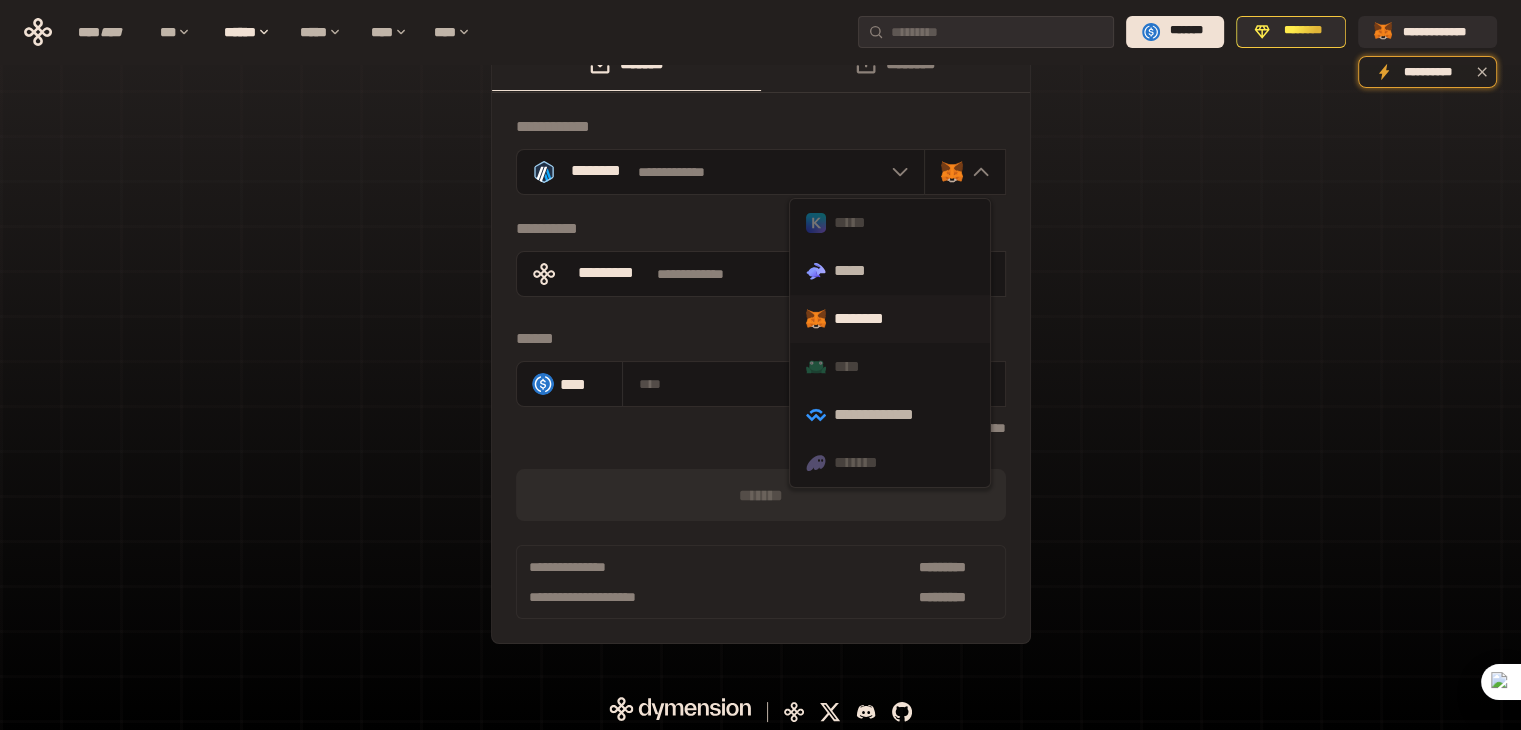 click on "********" at bounding box center (890, 319) 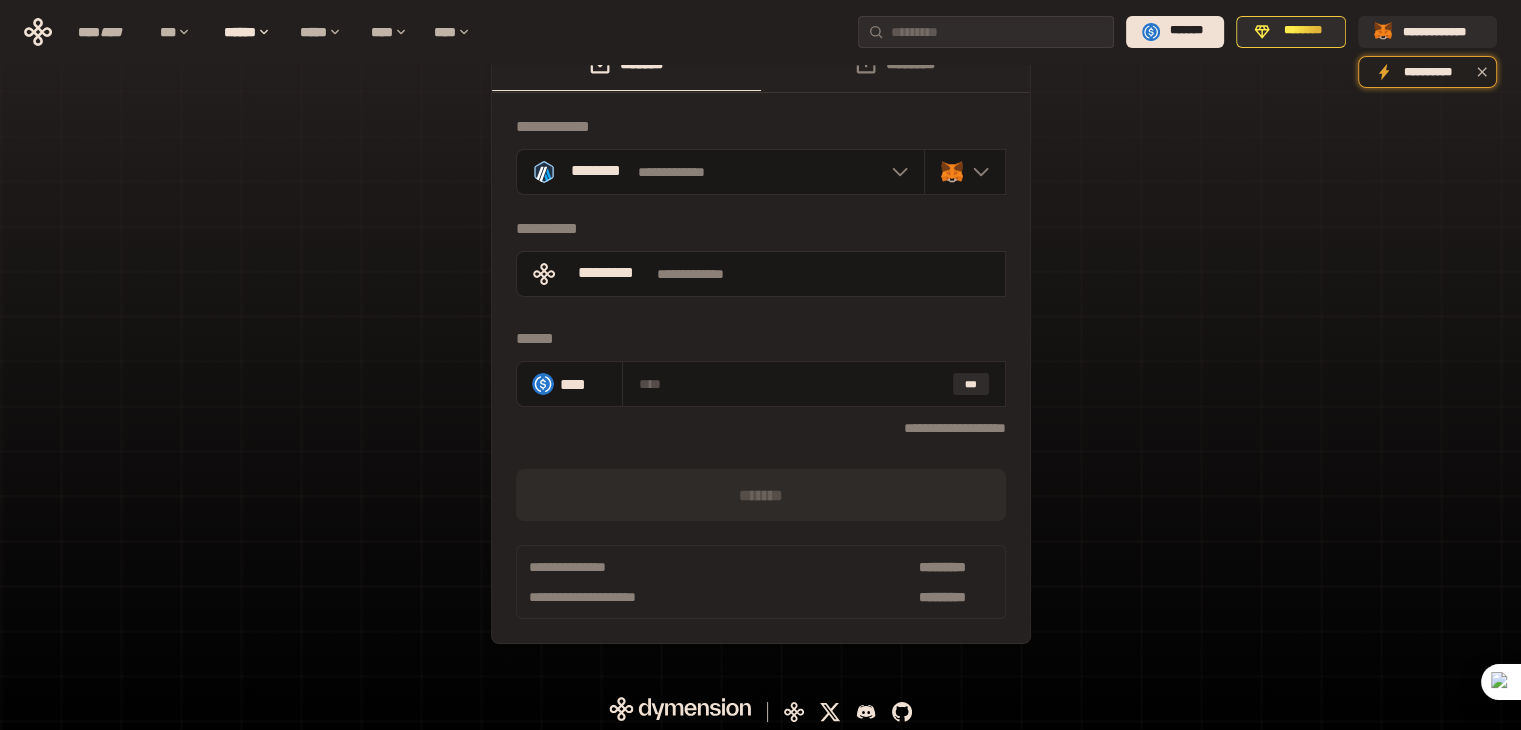 click on "**********" at bounding box center (760, 350) 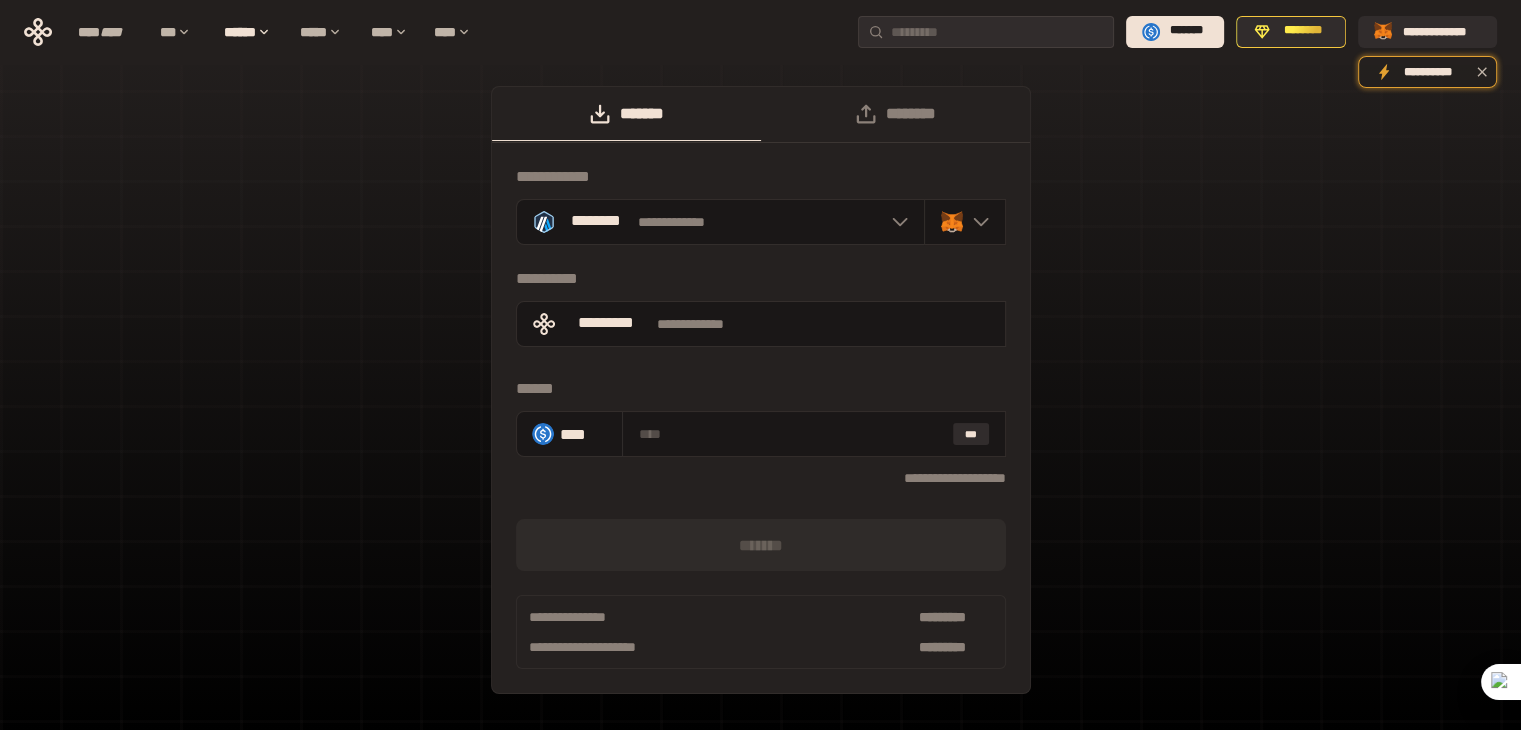 scroll, scrollTop: 0, scrollLeft: 0, axis: both 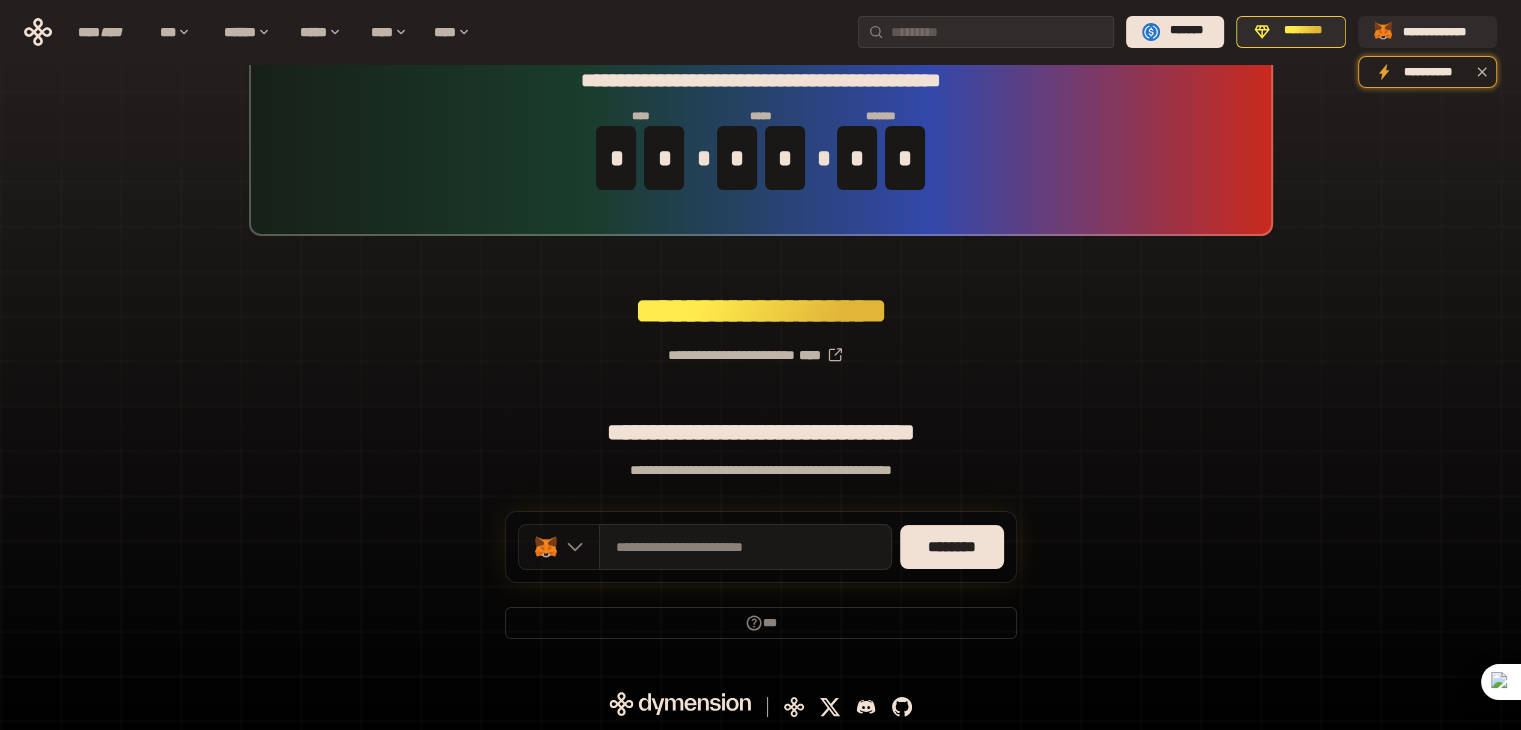click 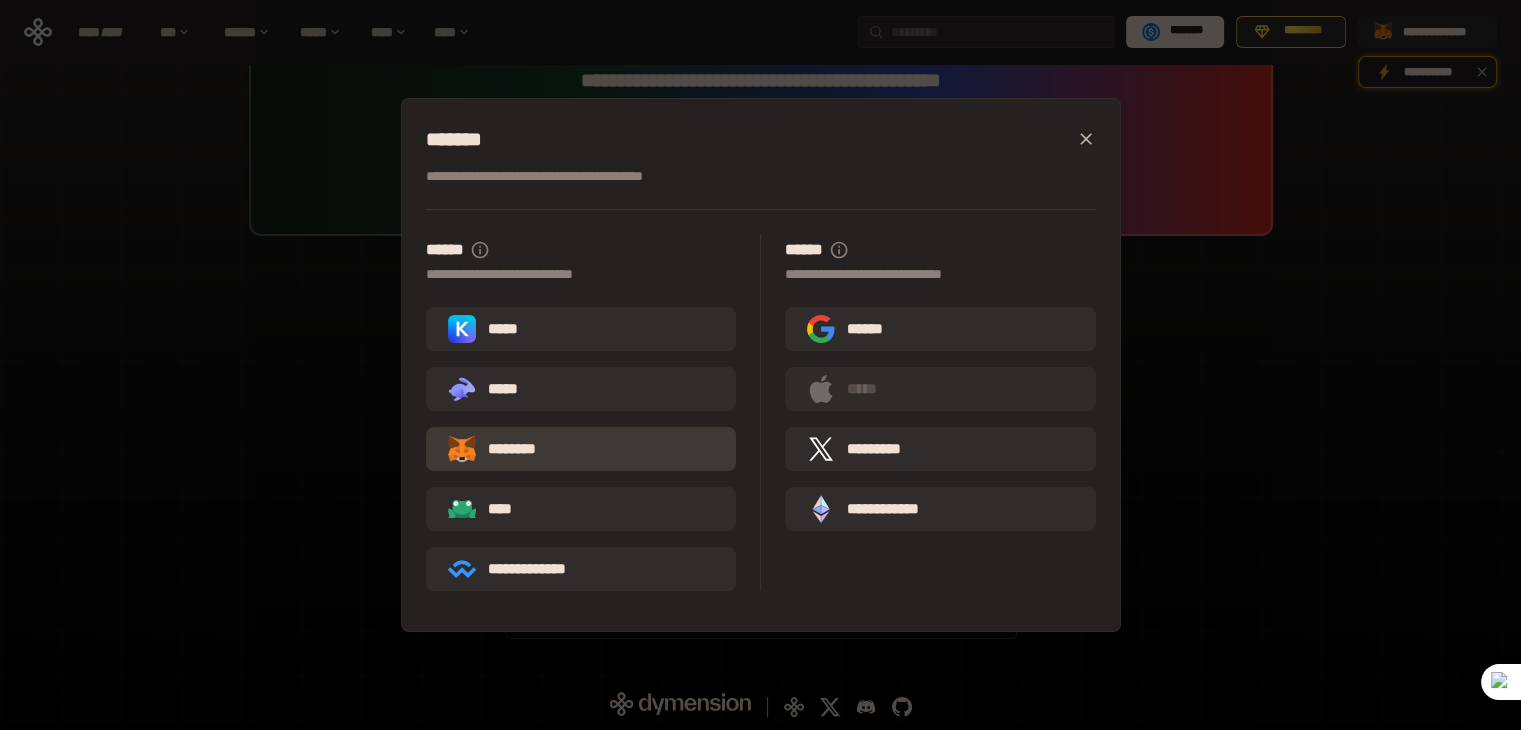 click on "********" at bounding box center [581, 449] 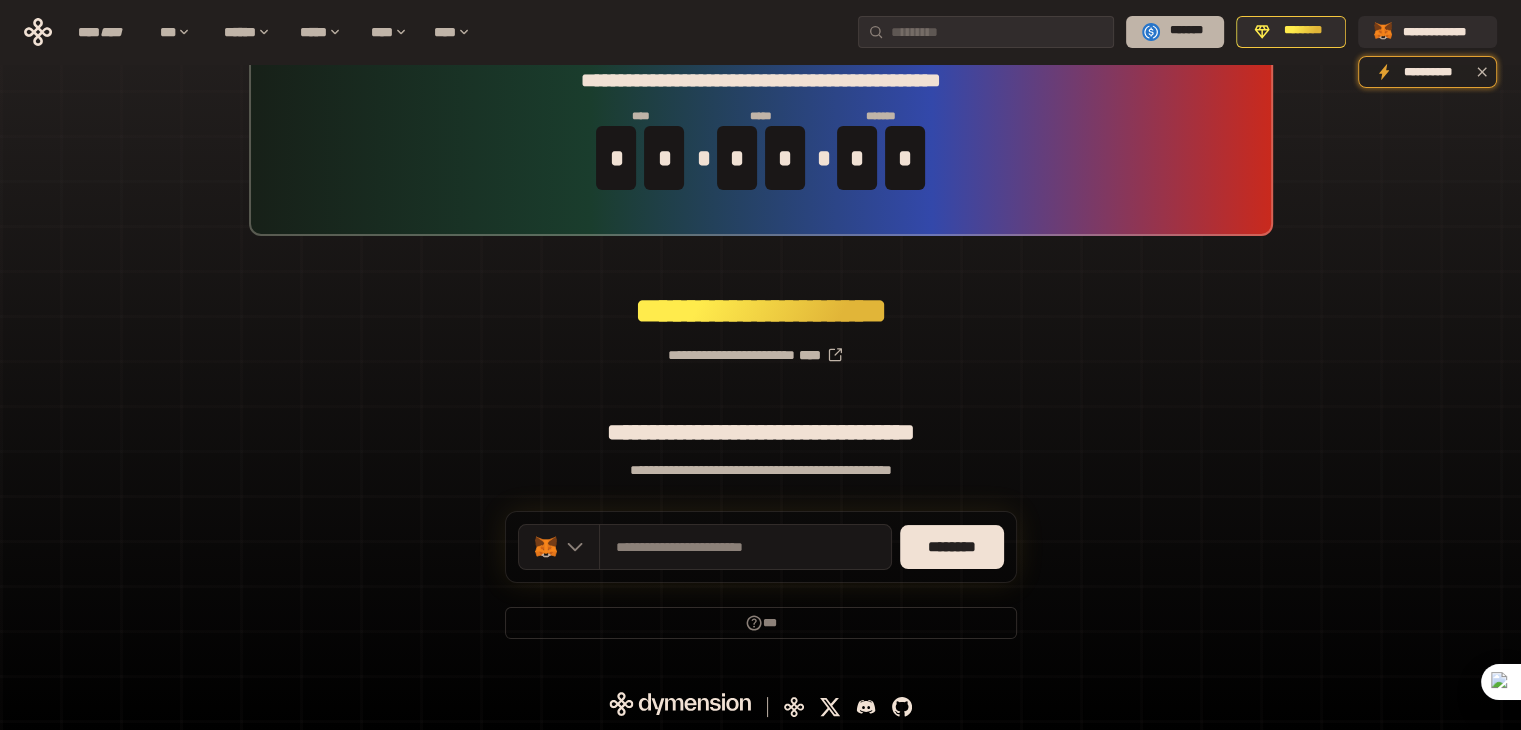 click on "*******" at bounding box center (1186, 31) 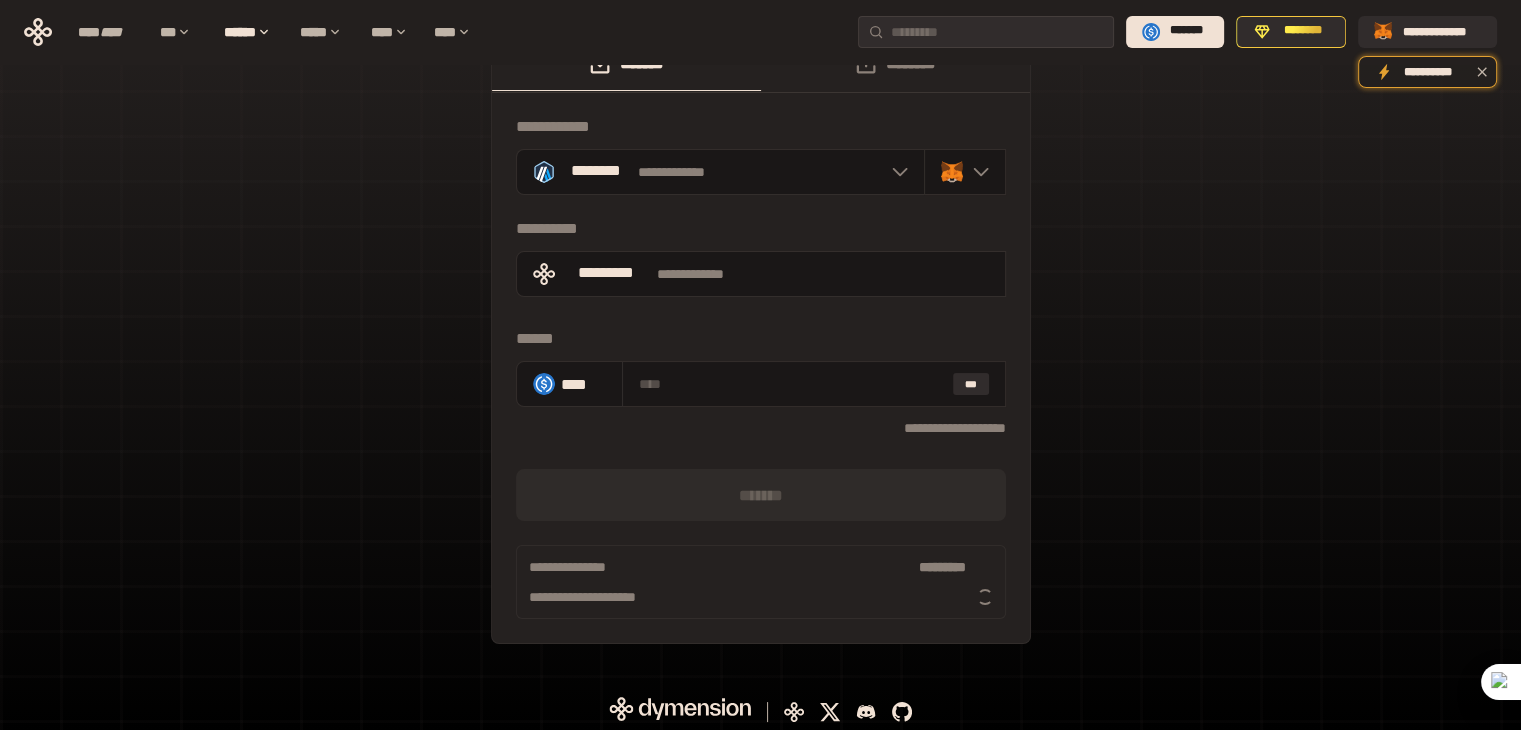 drag, startPoint x: 1293, startPoint y: 166, endPoint x: 1310, endPoint y: 152, distance: 22.022715 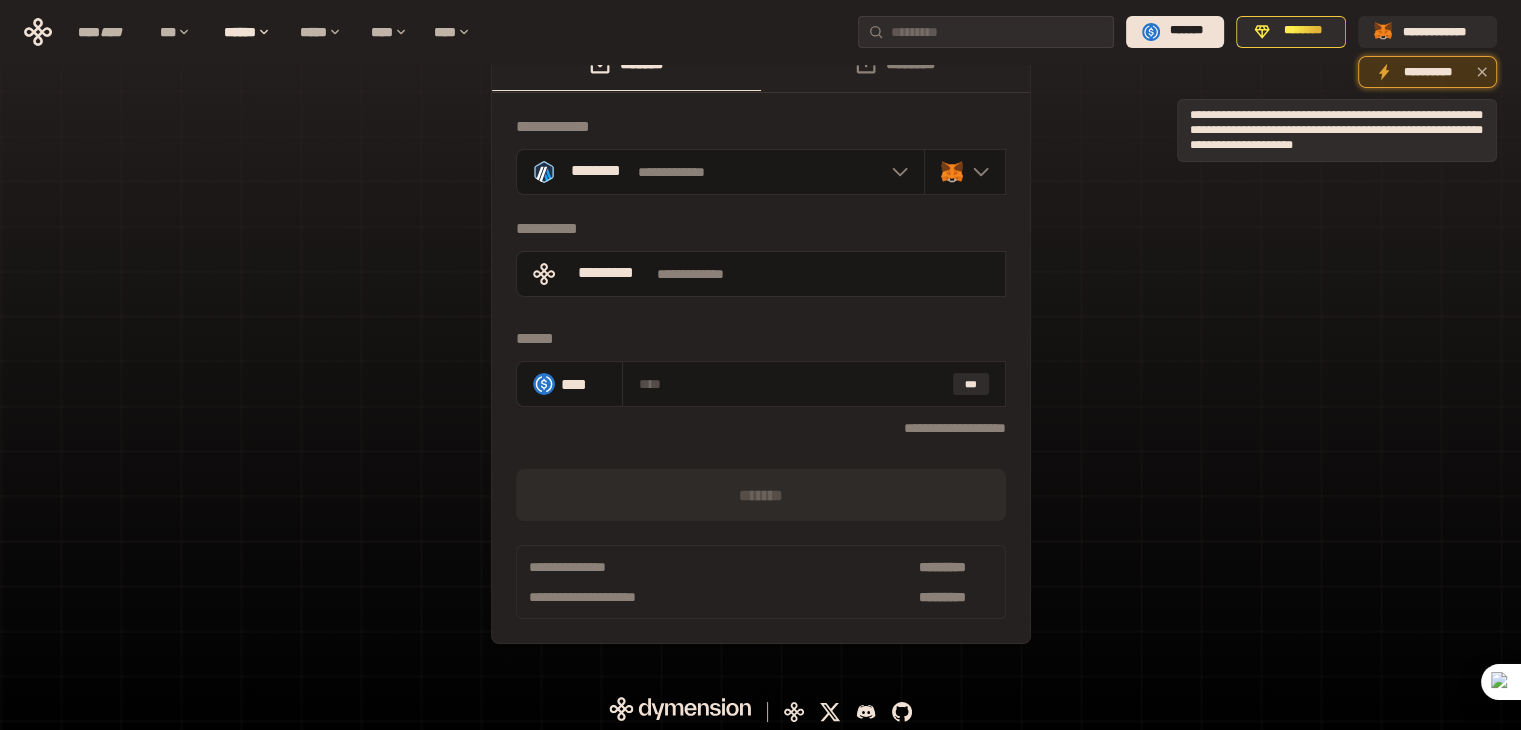 click 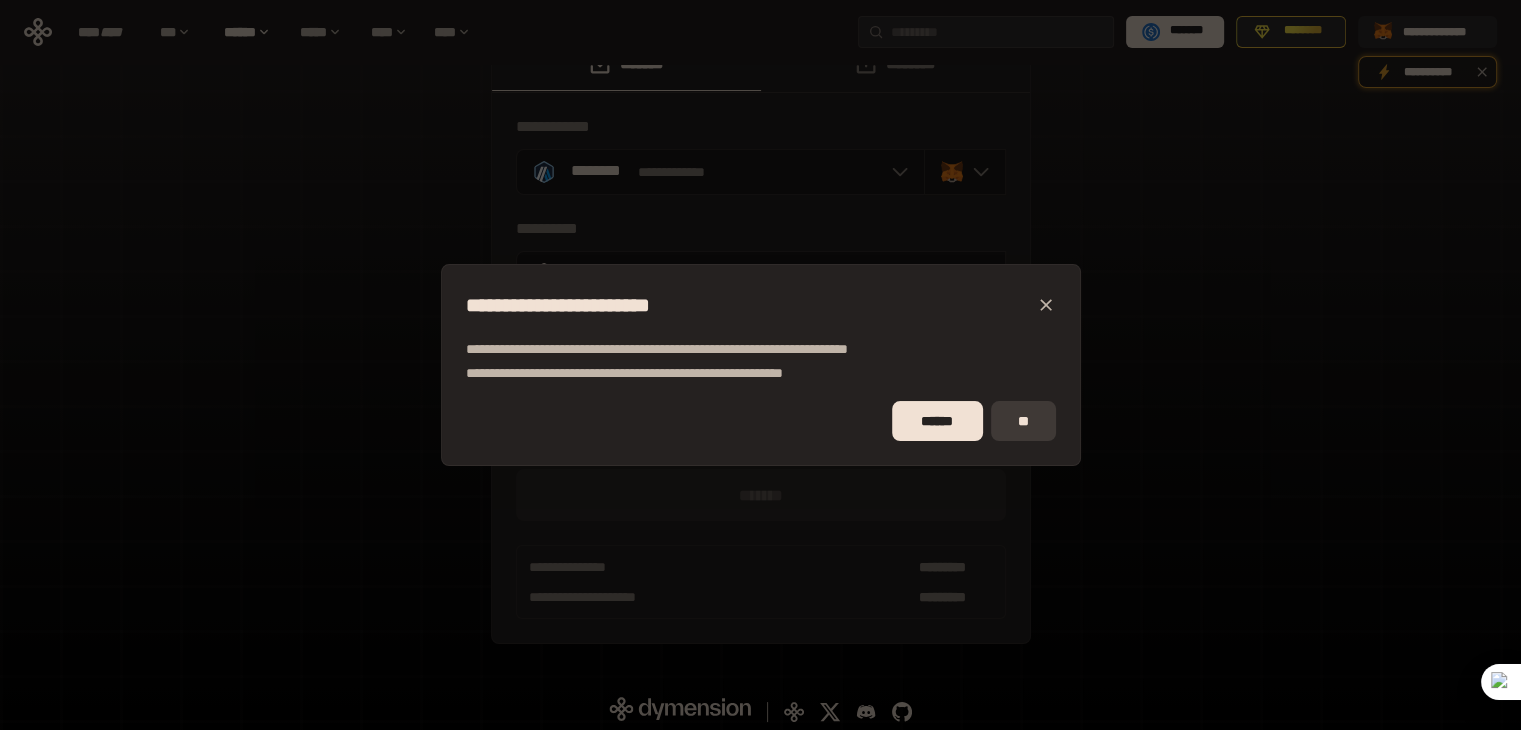 click on "**" at bounding box center [1023, 421] 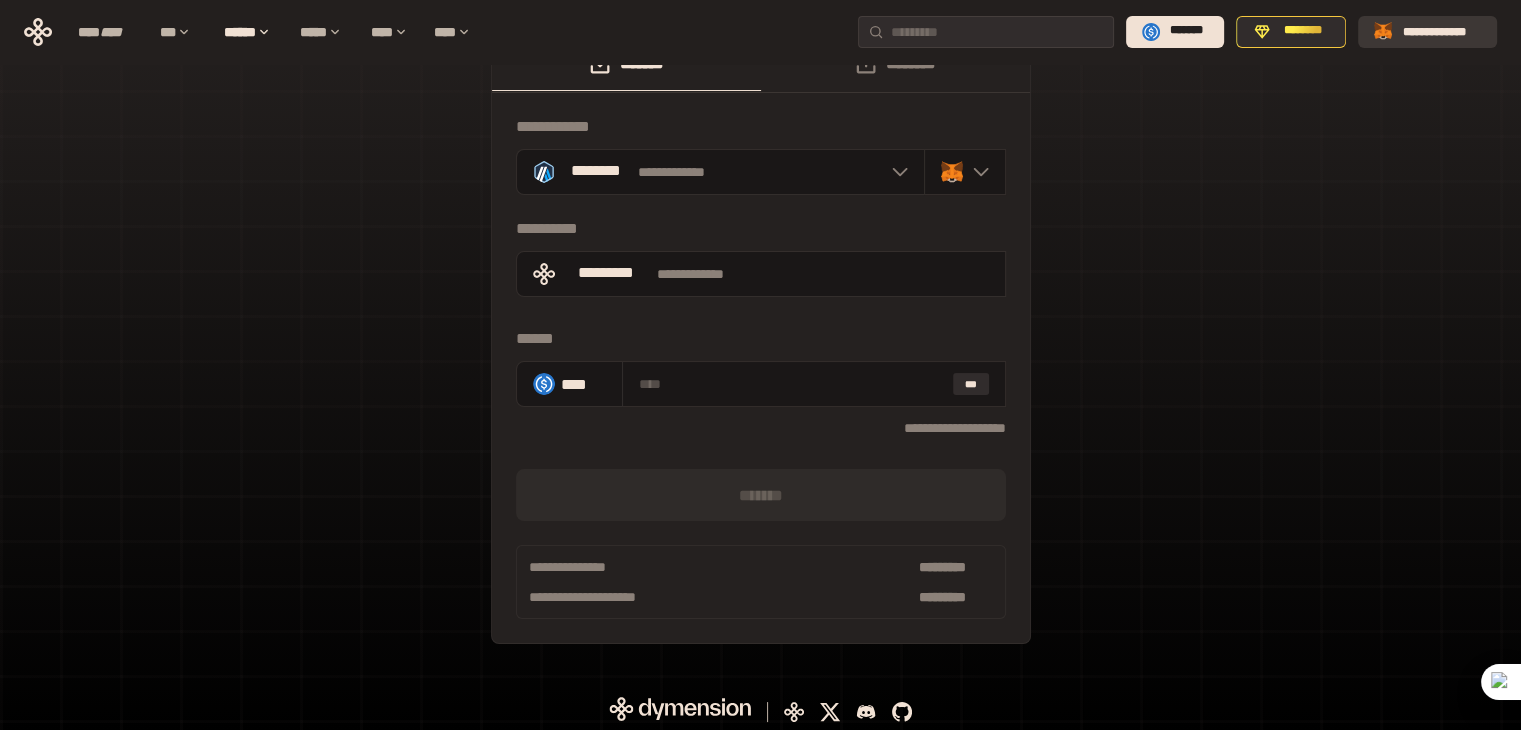 click on "**********" at bounding box center [1441, 31] 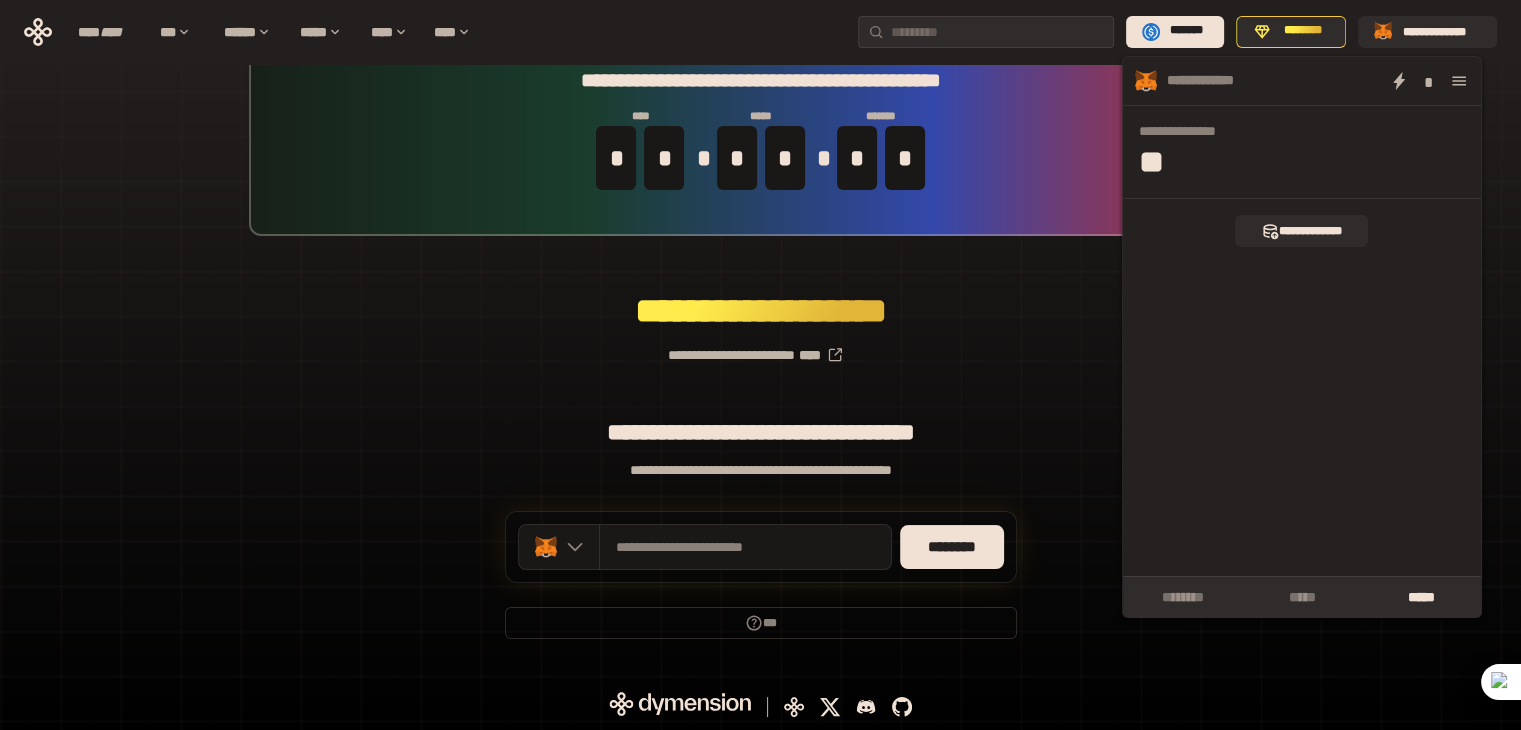 click on "**********" at bounding box center [760, 347] 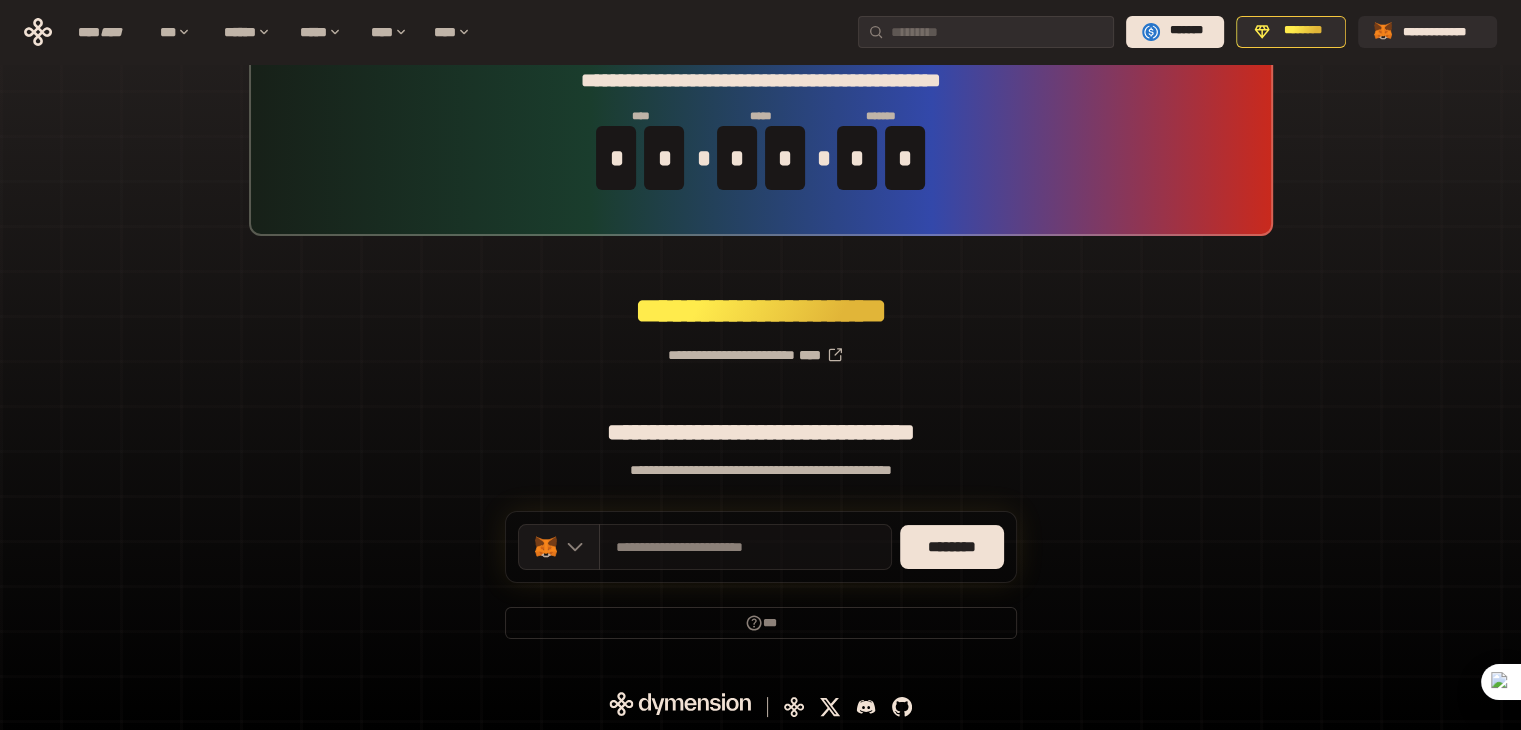click on "**********" at bounding box center (745, 547) 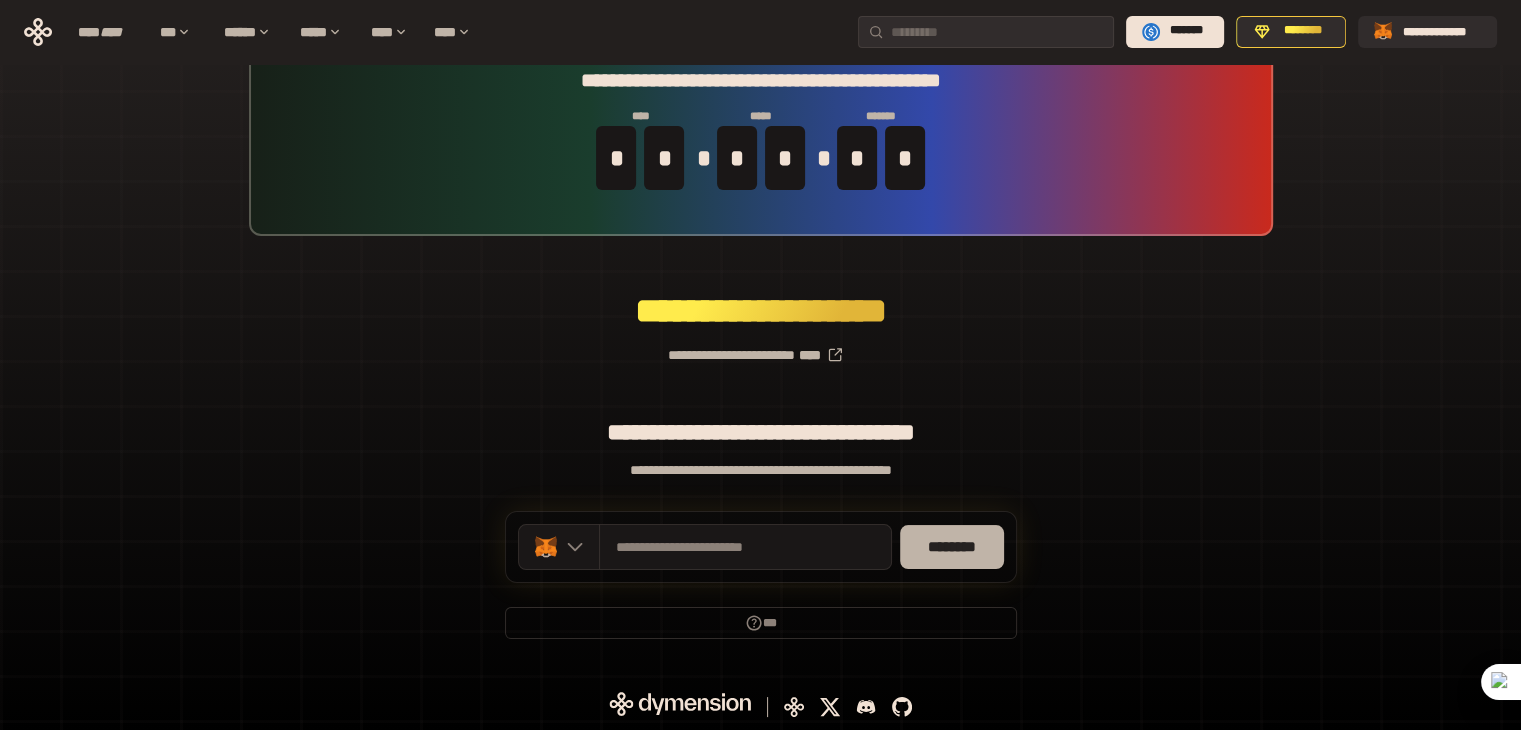 click on "********" at bounding box center (952, 547) 